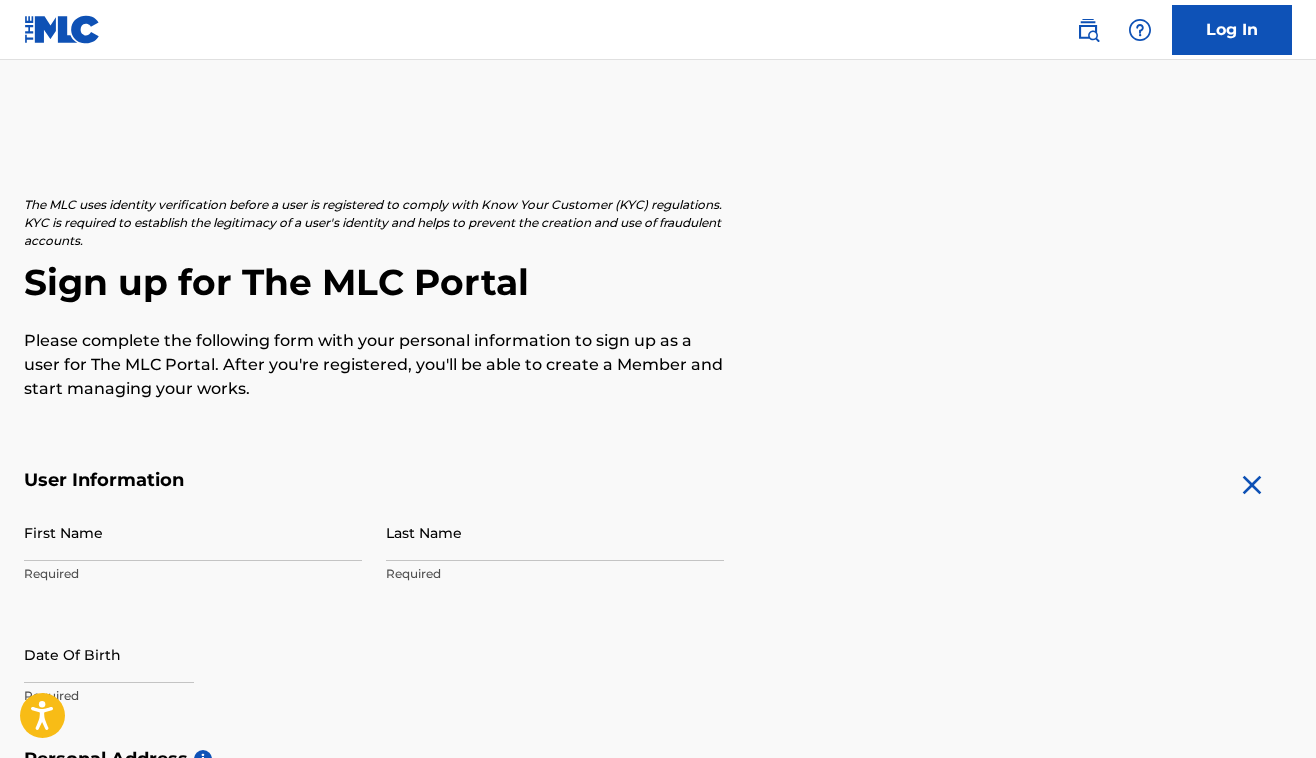 scroll, scrollTop: 0, scrollLeft: 0, axis: both 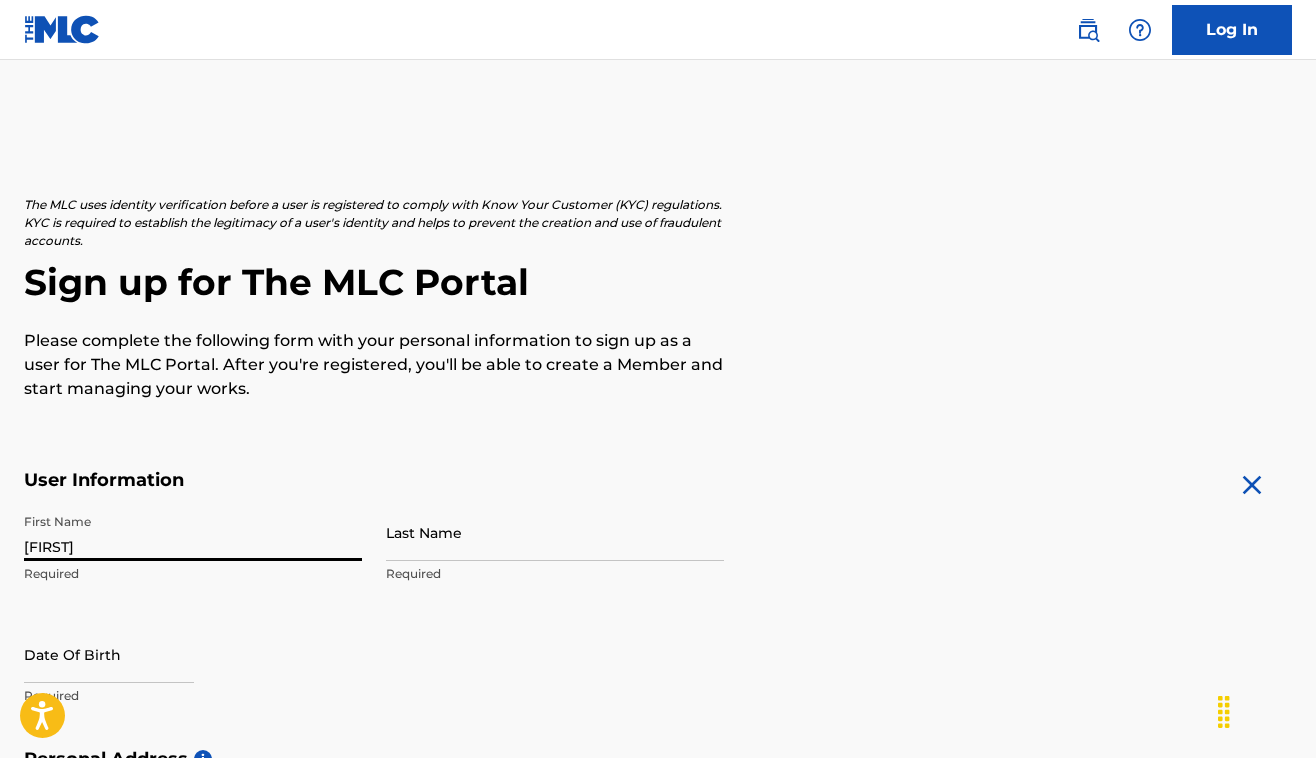 type on "[FIRST]" 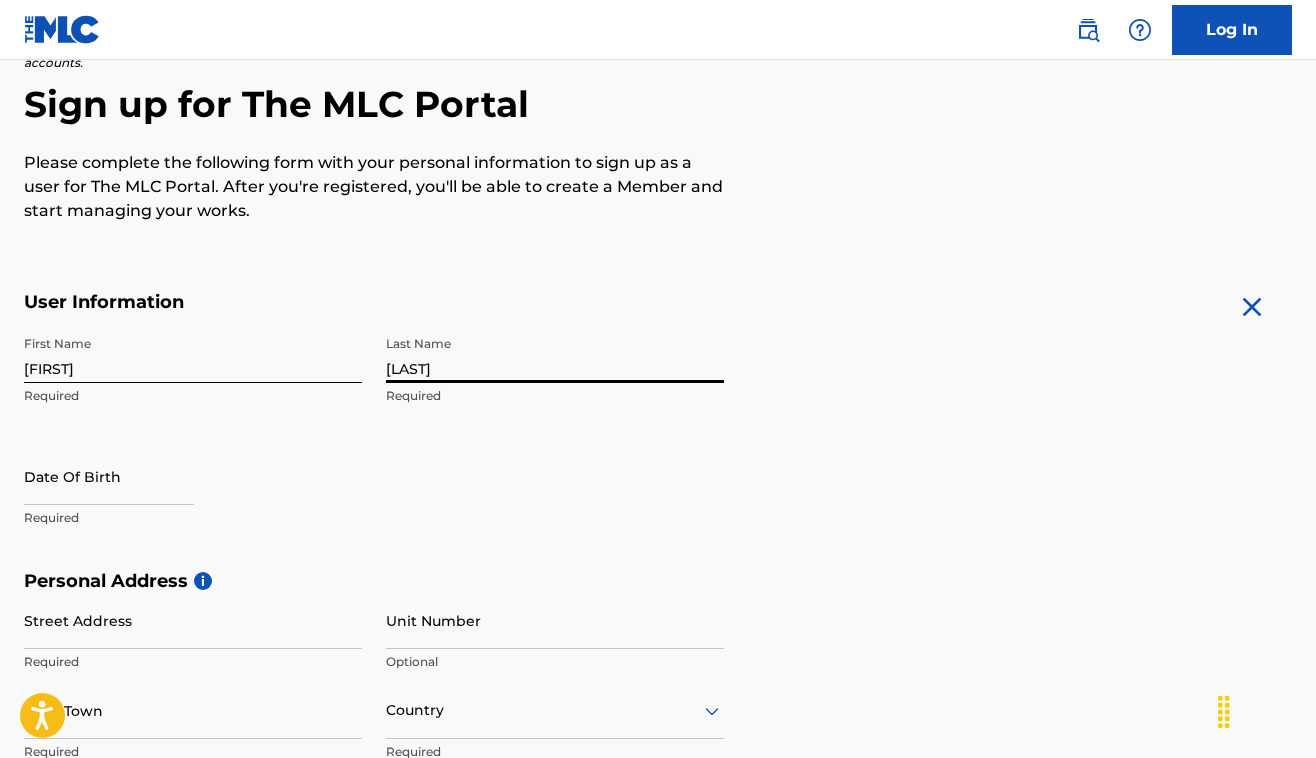 scroll, scrollTop: 222, scrollLeft: 0, axis: vertical 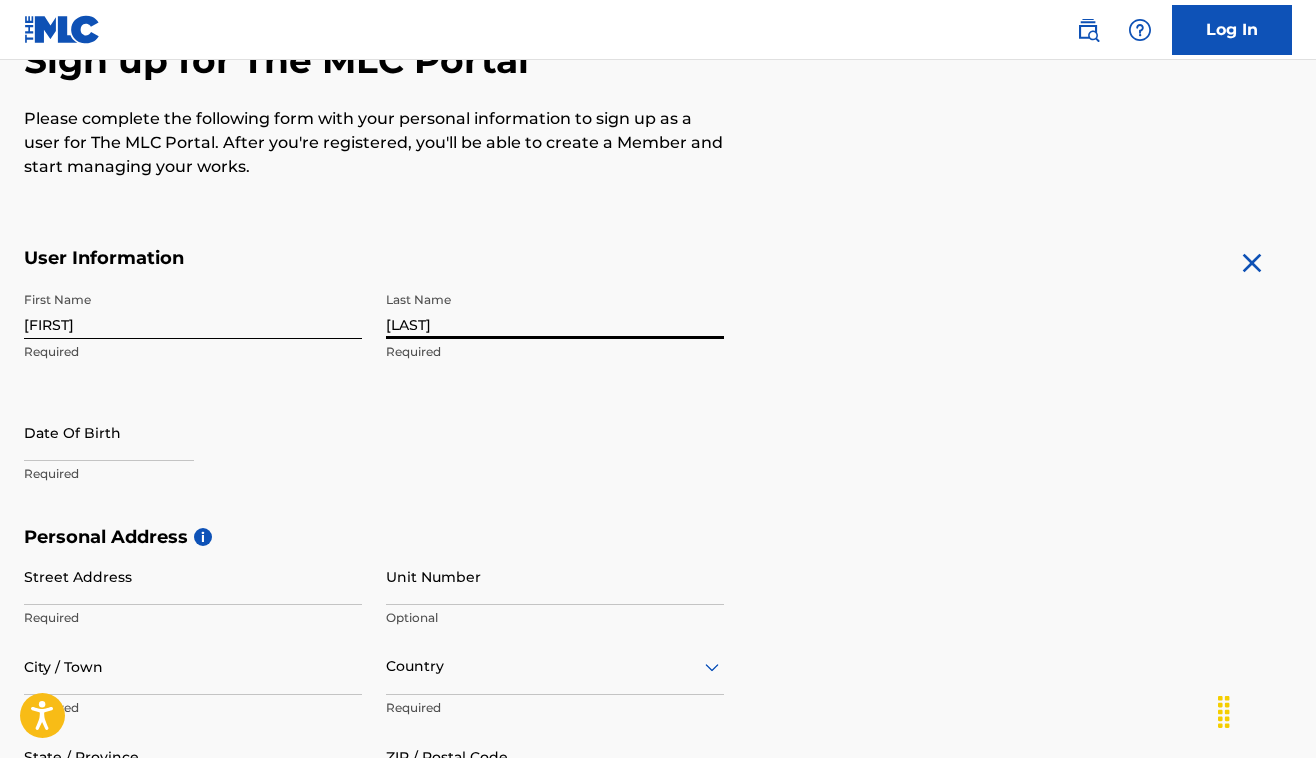 type on "[LAST]" 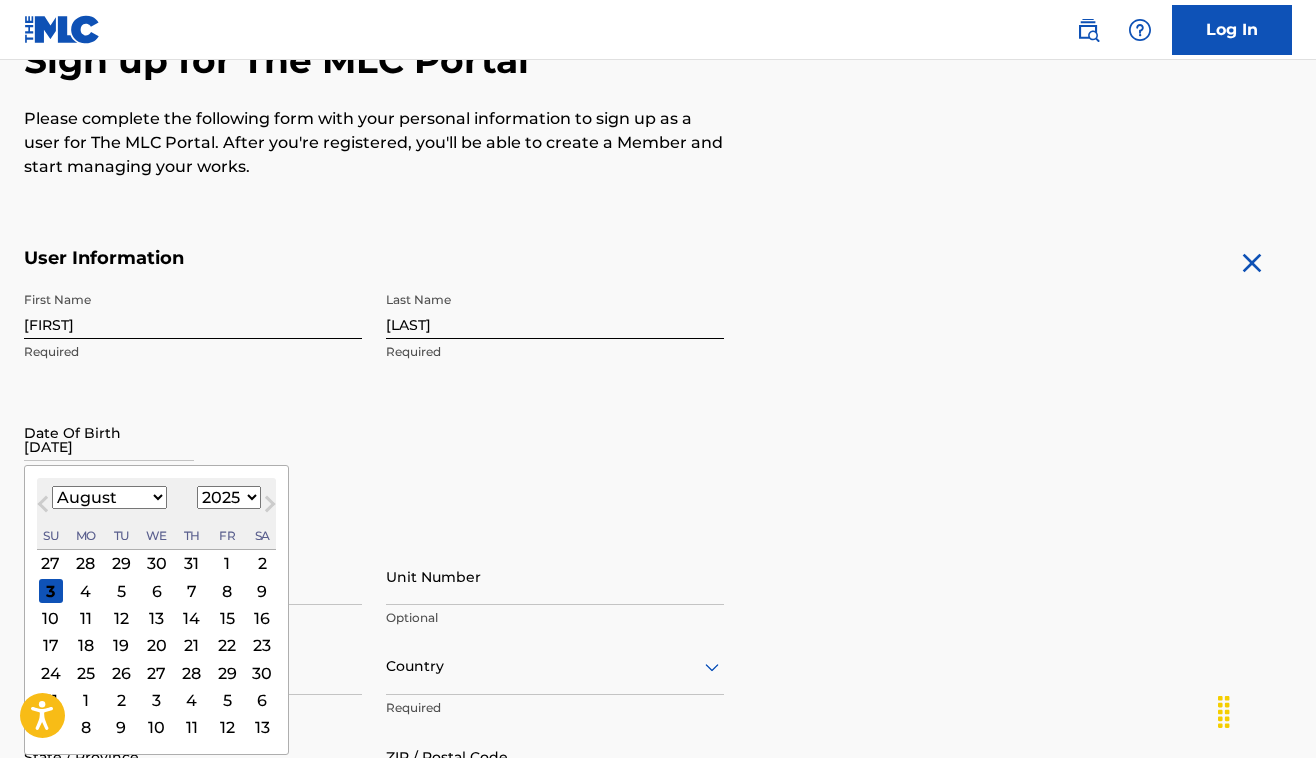 type on "[DATE]" 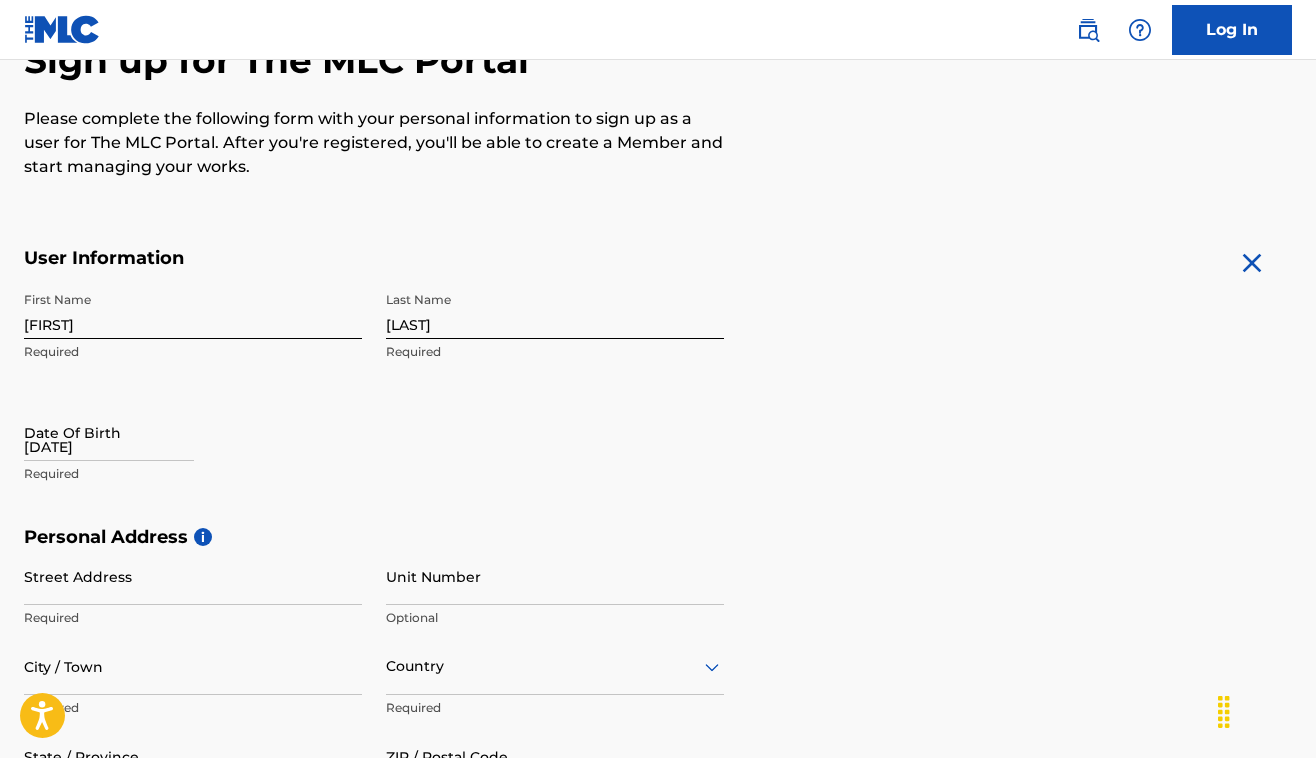 click on "Date Of Birth [DATE] Required" at bounding box center [193, 449] 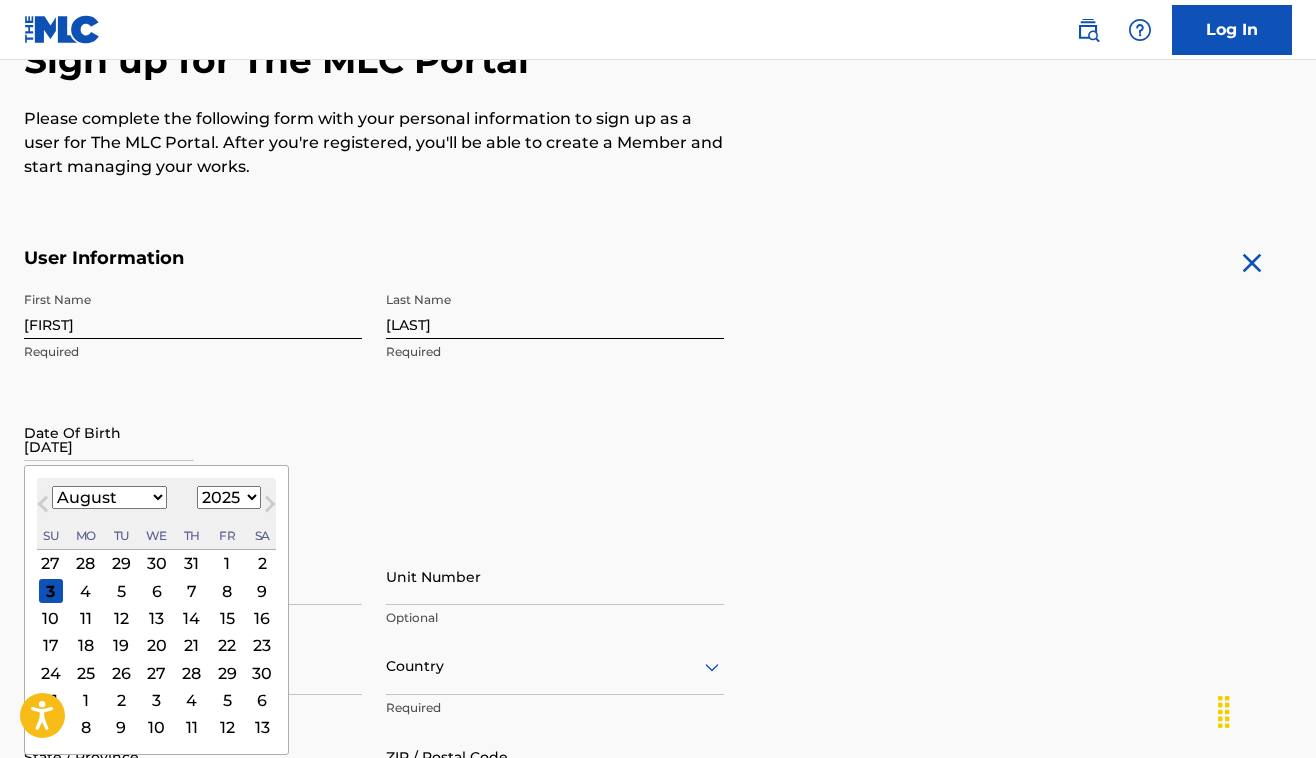 select on "1999" 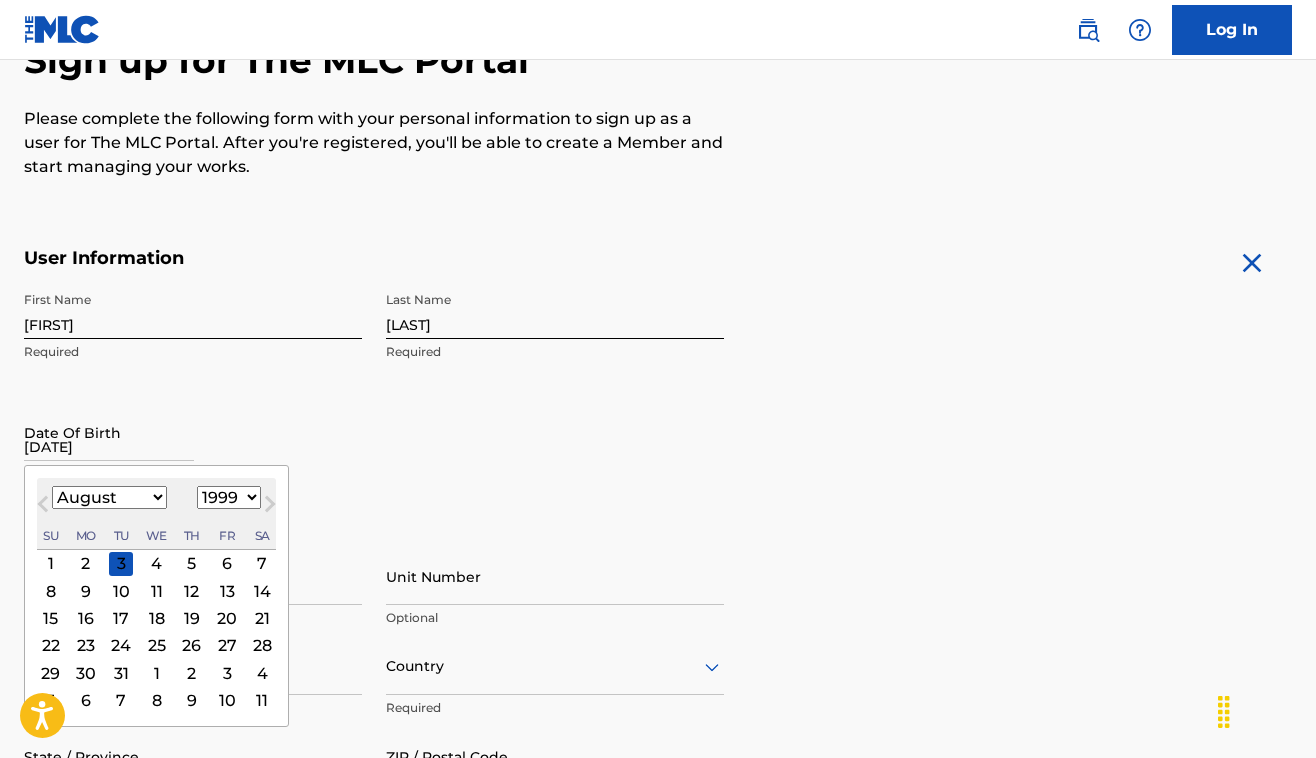 click on "August 1999 January February March April May June July August September October November December 1899 1900 1901 1902 1903 1904 1905 1906 1907 1908 1909 1910 1911 1912 1913 1914 1915 1916 1917 1918 1919 1920 1921 1922 1923 1924 1925 1926 1927 1928 1929 1930 1931 1932 1933 1934 1935 1936 1937 1938 1939 1940 1941 1942 1943 1944 1945 1946 1947 1948 1949 1950 1951 1952 1953 1954 1955 1956 1957 1958 1959 1960 1961 1962 1963 1964 1965 1966 1967 1968 1969 1970 1971 1972 1973 1974 1975 1976 1977 1978 1979 1980 1981 1982 1983 1984 1985 1986 1987 1988 1989 1990 1991 1992 1993 1994 1995 1996 1997 1998 1999 2000 2001 2002 2003 2004 2005 2006 2007 2008 2009 2010 2011 2012 2013 2014 2015 2016 2017 2018 2019 2020 2021 2022 2023 2024 2025 2026 2027 2028 2029 2030 2031 2032 2033 2034 2035 2036 2037 2038 2039 2040 2041 2042 2043 2044 2045 2046 2047 2048 2049 2050 2051 2052 2053 2054 2055 2056 2057 2058 2059 2060 2061 2062 2063 2064 2065 2066 2067 2068 2069 2070 2071 2072 2073 2074 2075 2076 2077 2078 2079 2080 2081 2082 2083" at bounding box center [156, 514] 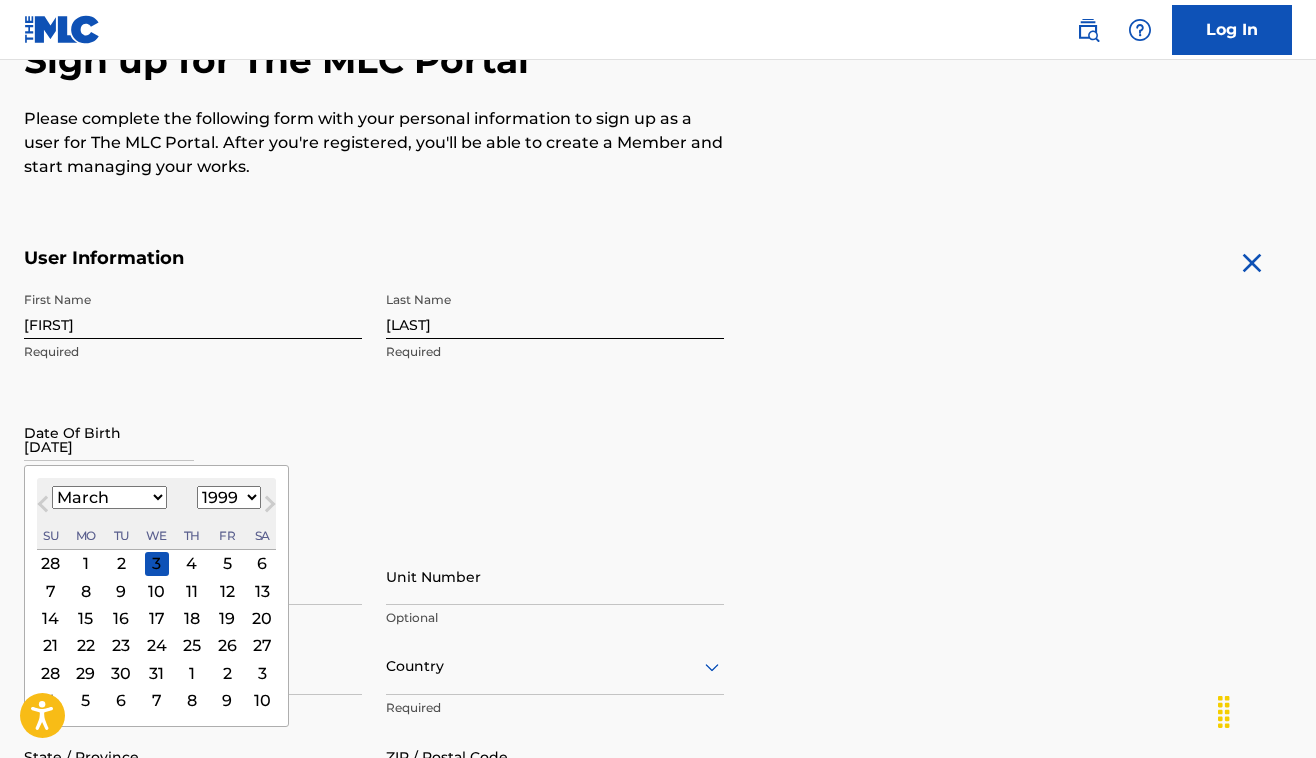 select on "1" 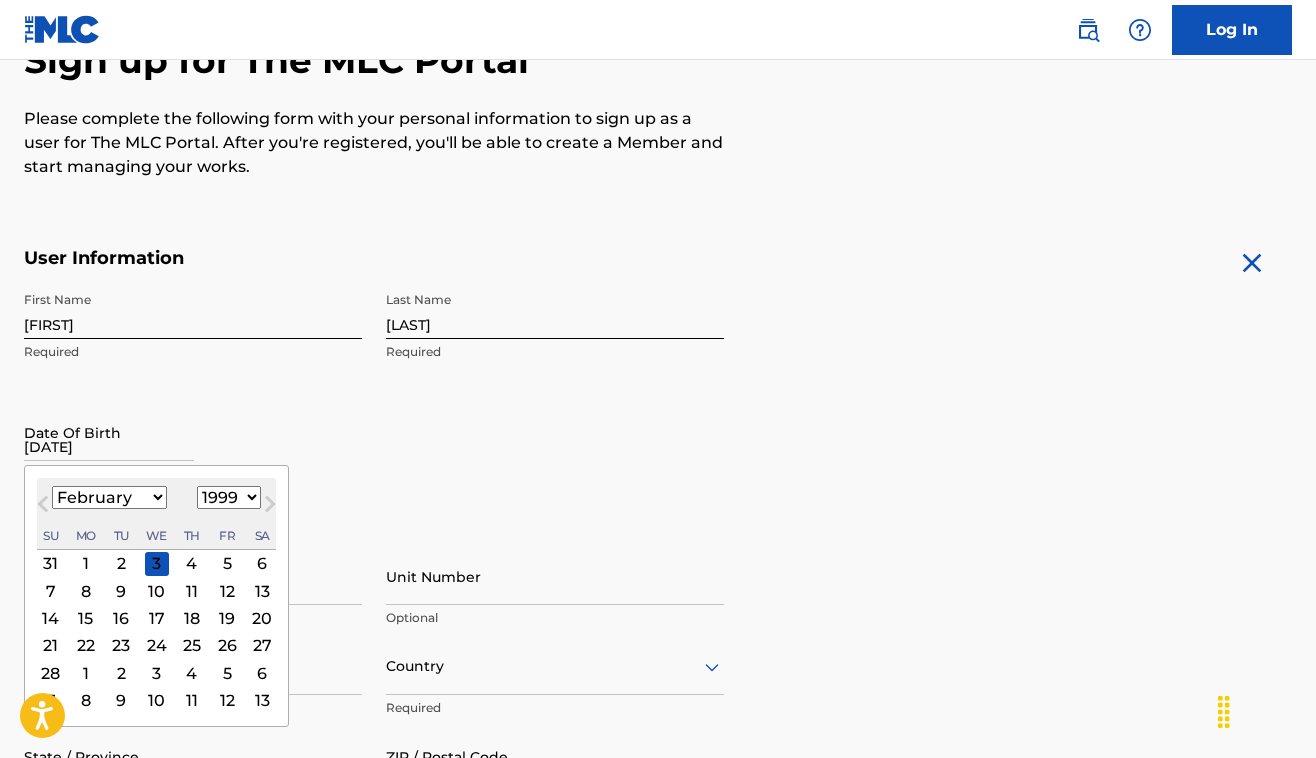 click on "11" at bounding box center (192, 591) 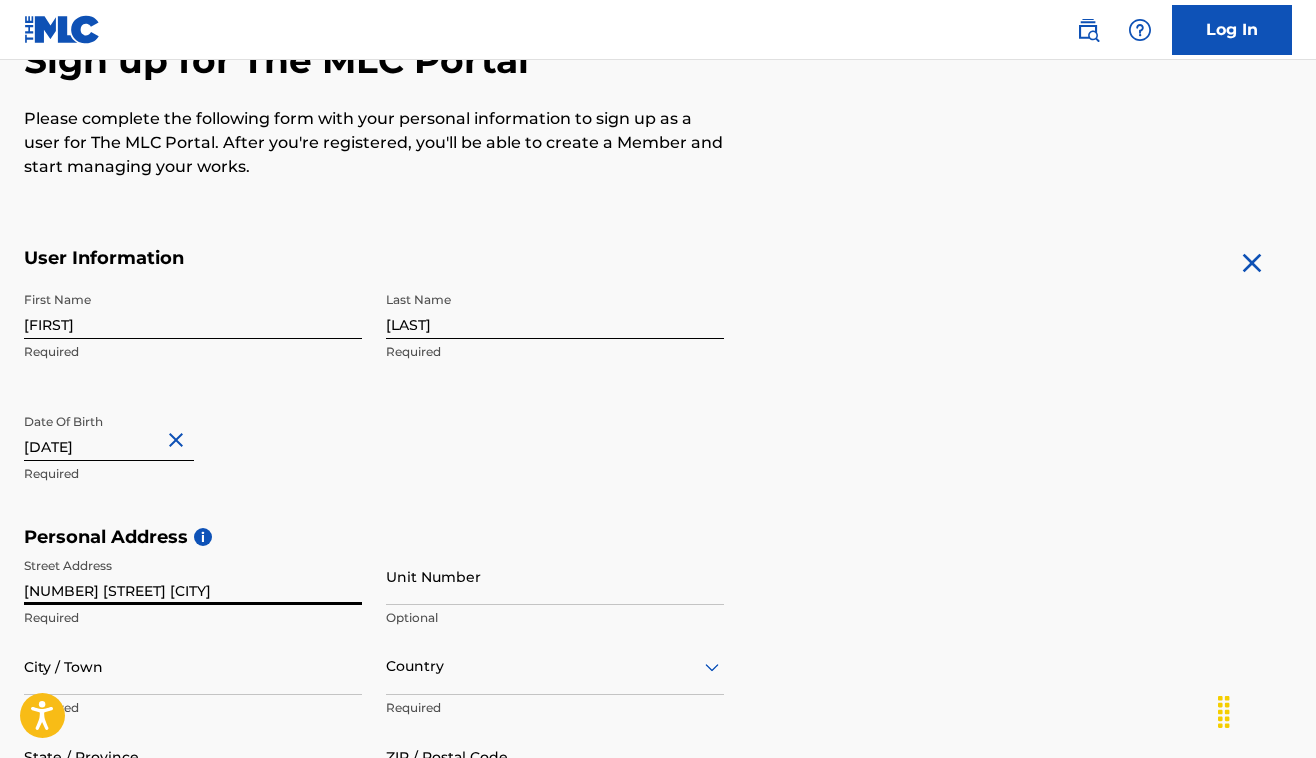 type on "[NUMBER] [STREET] [CITY]" 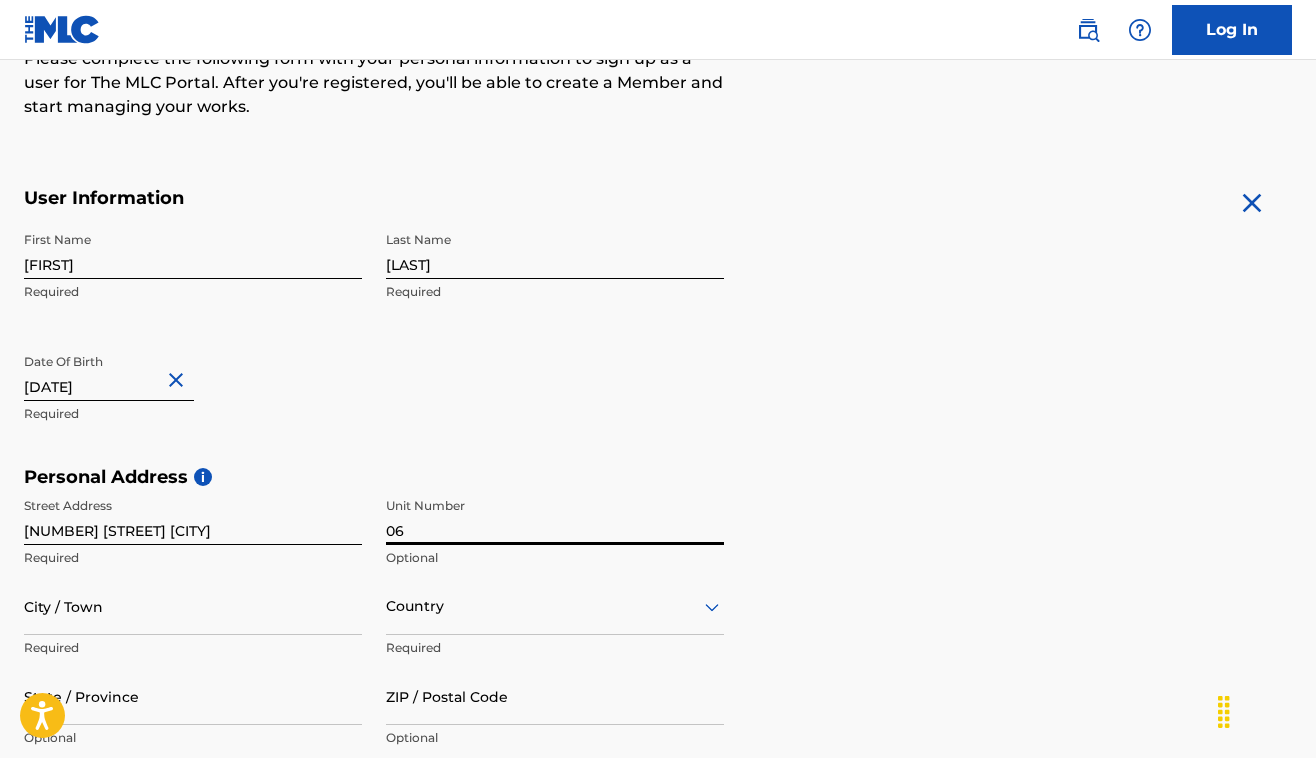 scroll, scrollTop: 283, scrollLeft: 0, axis: vertical 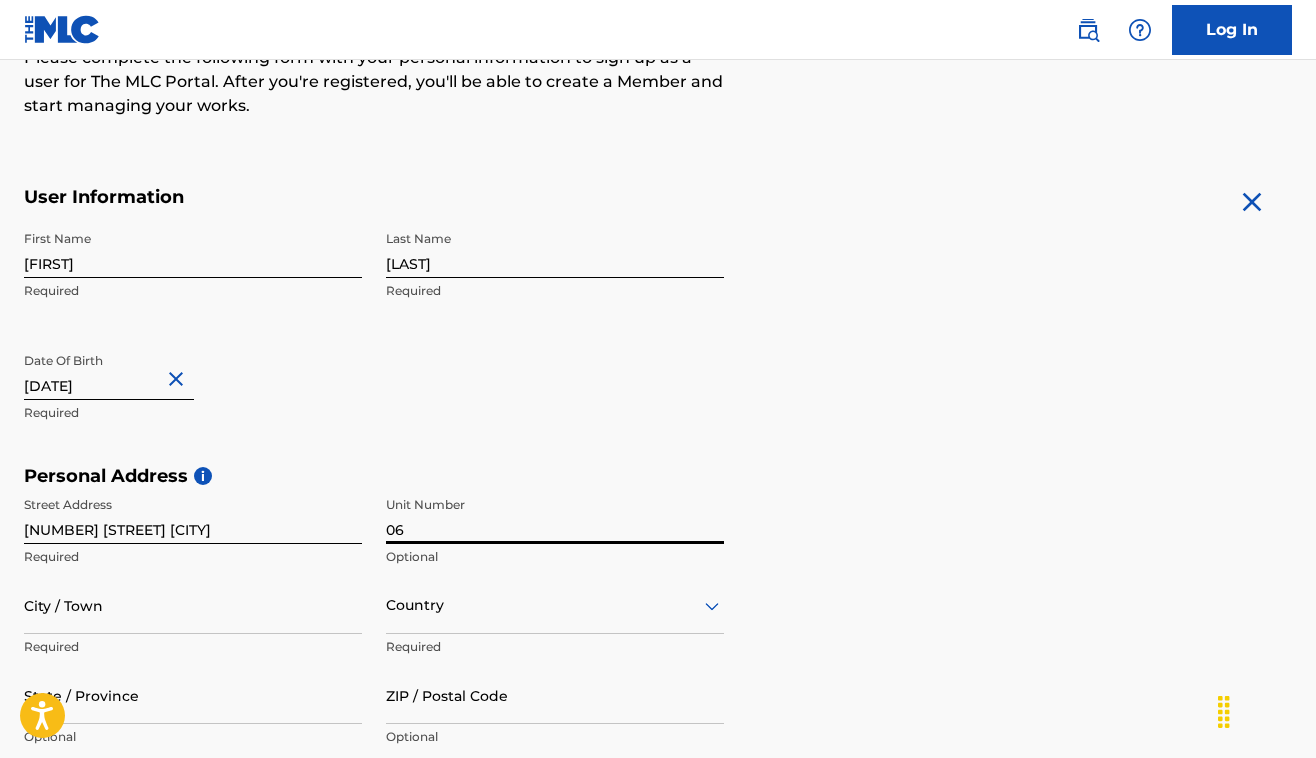 type on "06" 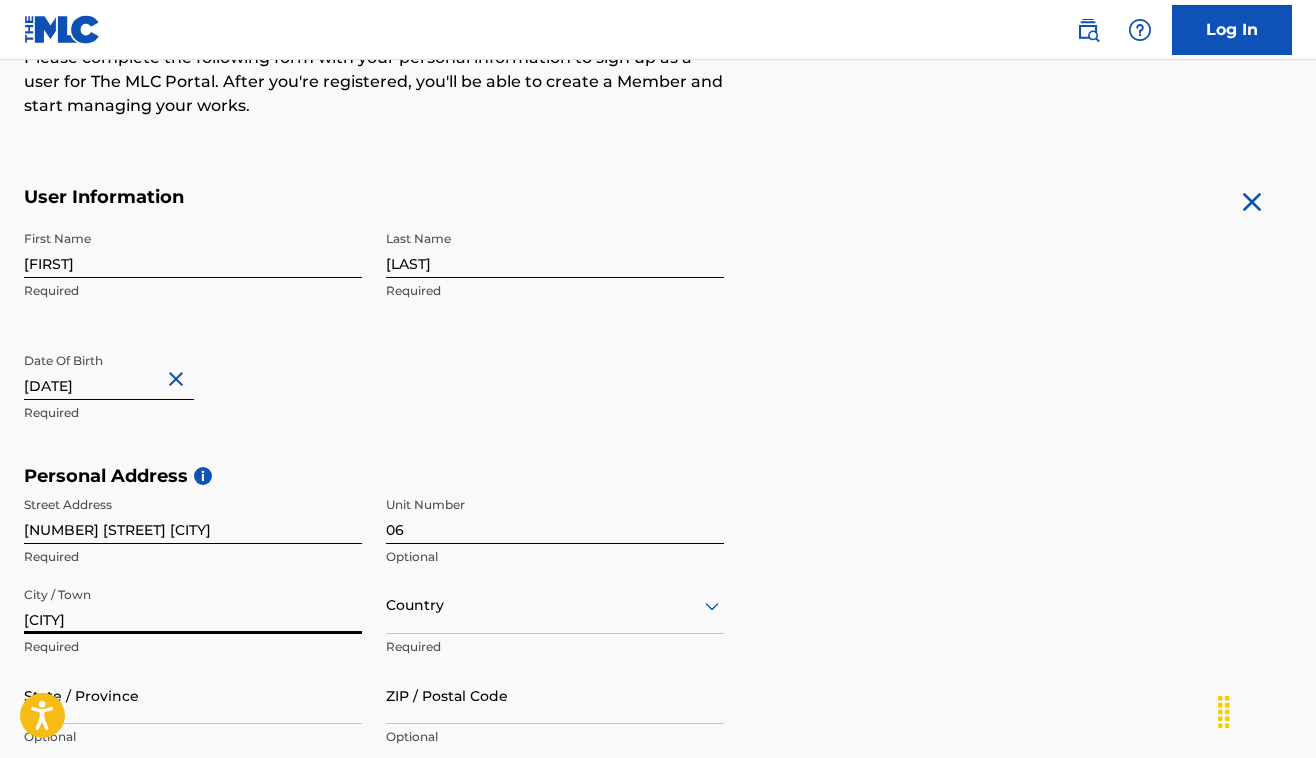 type on "[CITY]" 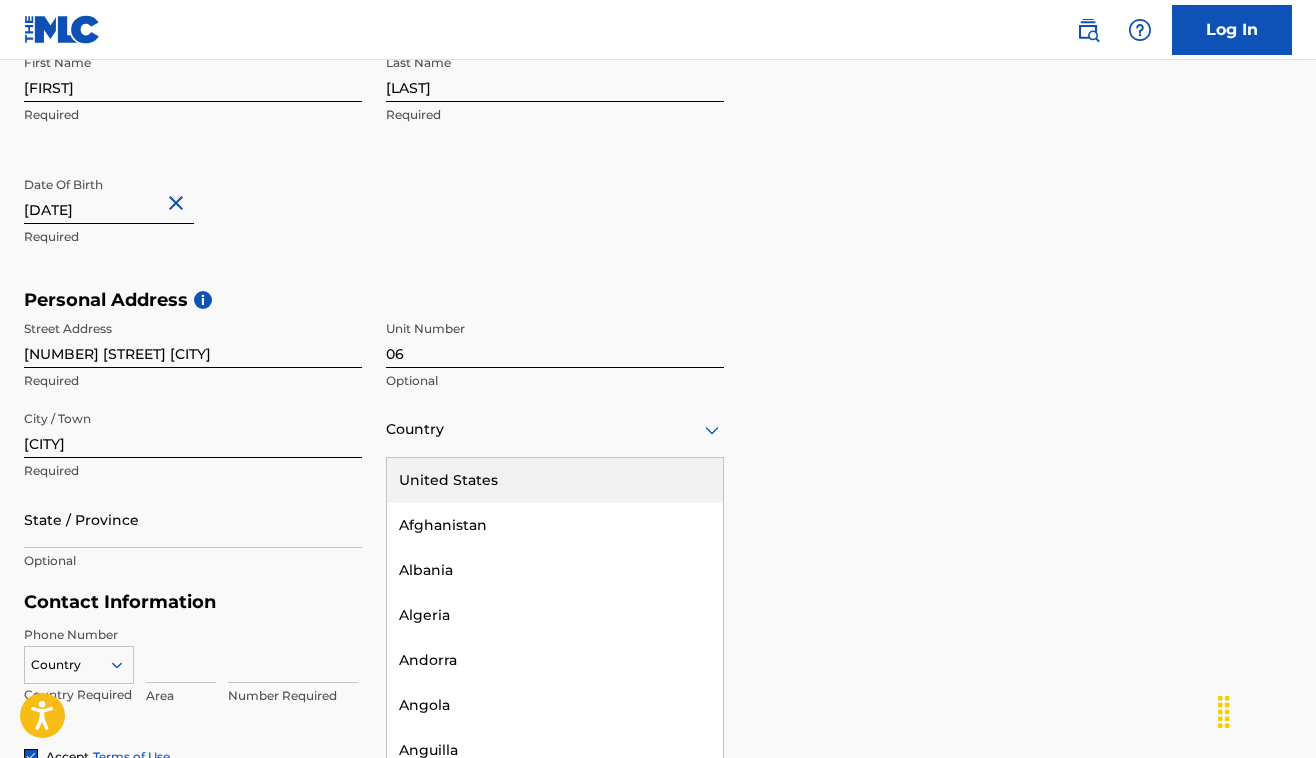 click on "United States" at bounding box center (555, 480) 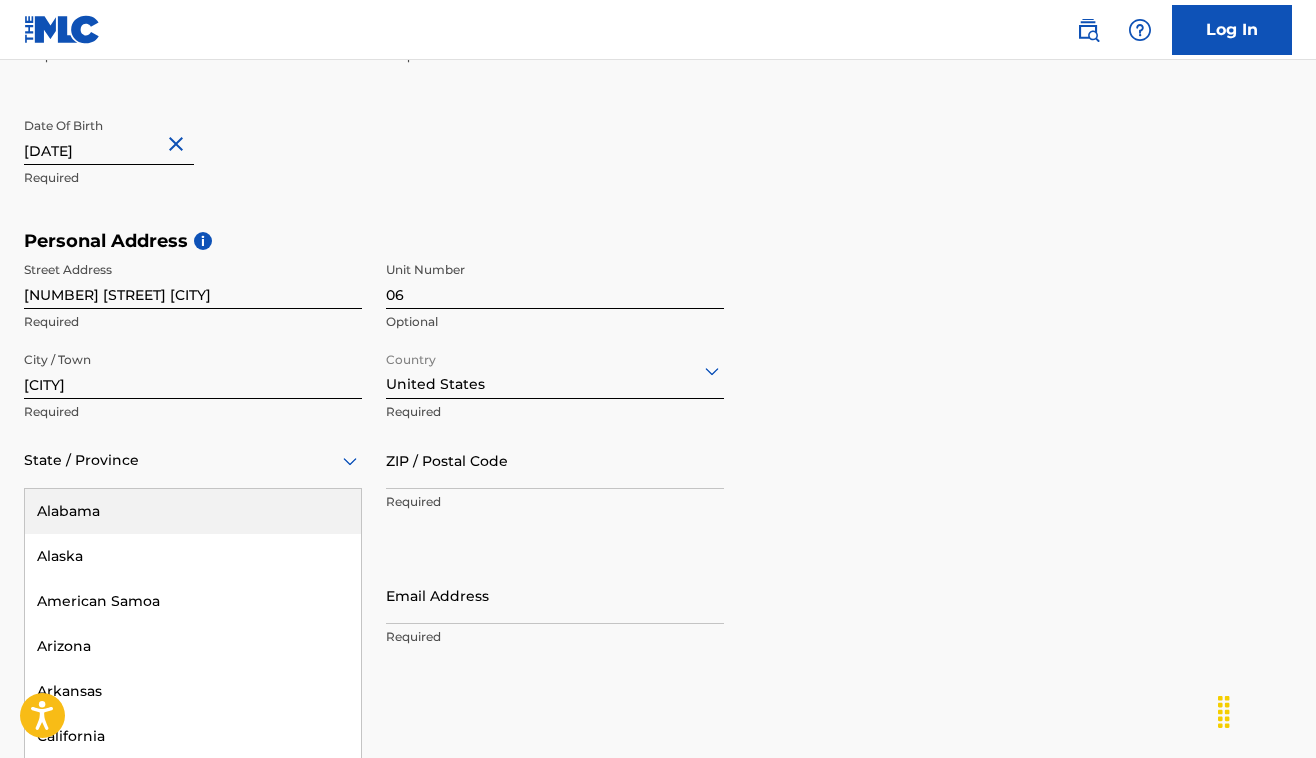 scroll, scrollTop: 549, scrollLeft: 0, axis: vertical 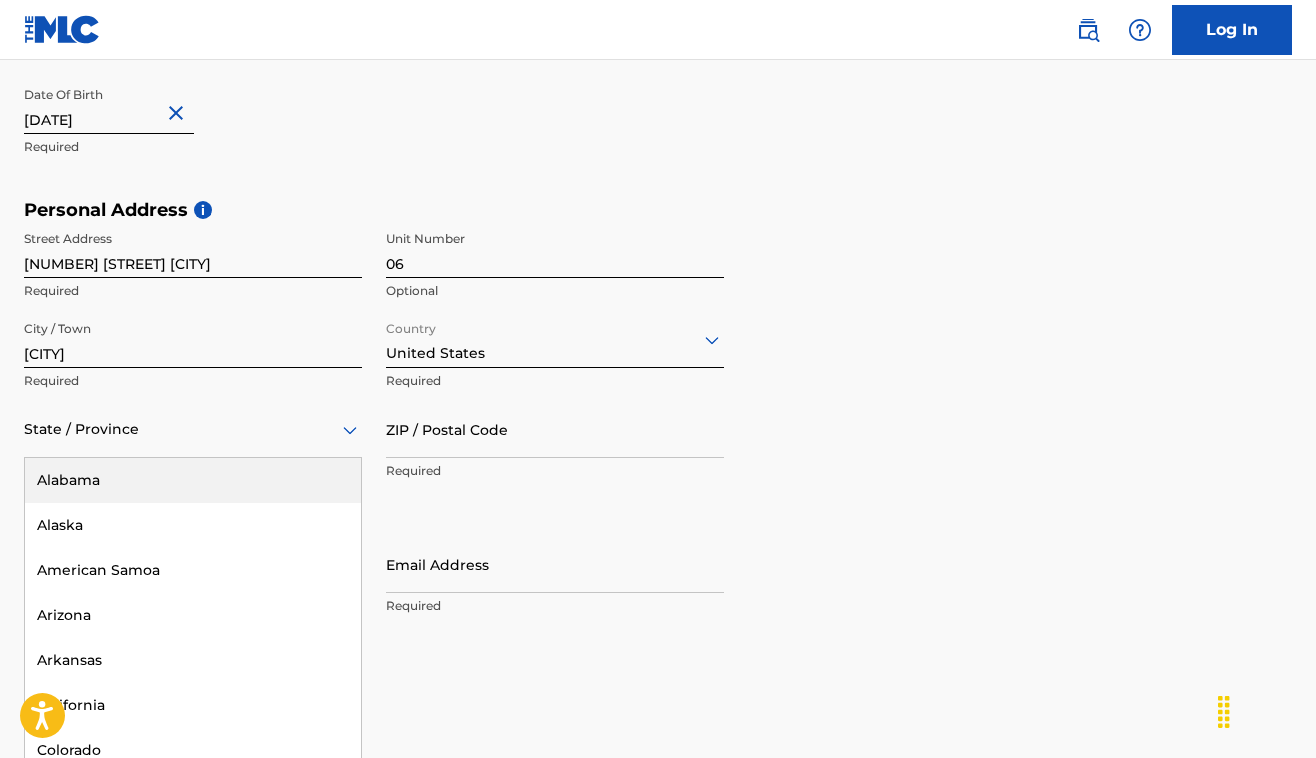 click on "Alabama, 1 of 57. 57 results available. Use Up and Down to choose options, press Enter to select the currently focused option, press Escape to exit the menu, press Tab to select the option and exit the menu. State / Province Alabama Alaska American Samoa Arizona Arkansas California Colorado Connecticut Delaware District of Columbia Florida Georgia Guam Hawaii Idaho Illinois Indiana Iowa Kansas Kentucky Louisiana Maine Maryland Massachusetts Michigan Minnesota Mississippi Missouri Montana Nebraska Nevada New Hampshire New Jersey New Mexico New York North Carolina North Dakota Northern Mariana Islands Ohio Oklahoma Oregon Pennsylvania Puerto Rico Puerto Rico Rhode Island South Carolina South Dakota Tennessee Texas Utah Vermont Virgin Islands, U.S. Virginia Washington West Virginia Wisconsin Wyoming" at bounding box center (193, 429) 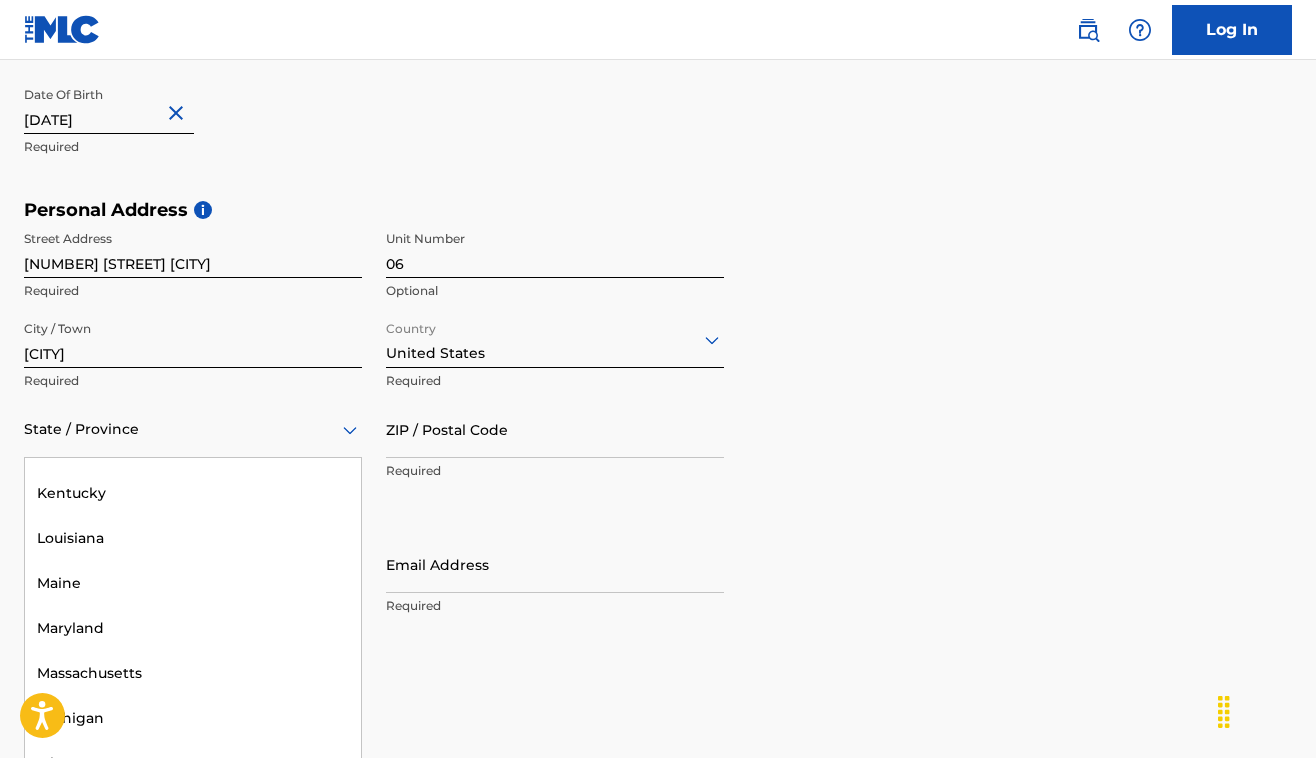 scroll, scrollTop: 845, scrollLeft: 0, axis: vertical 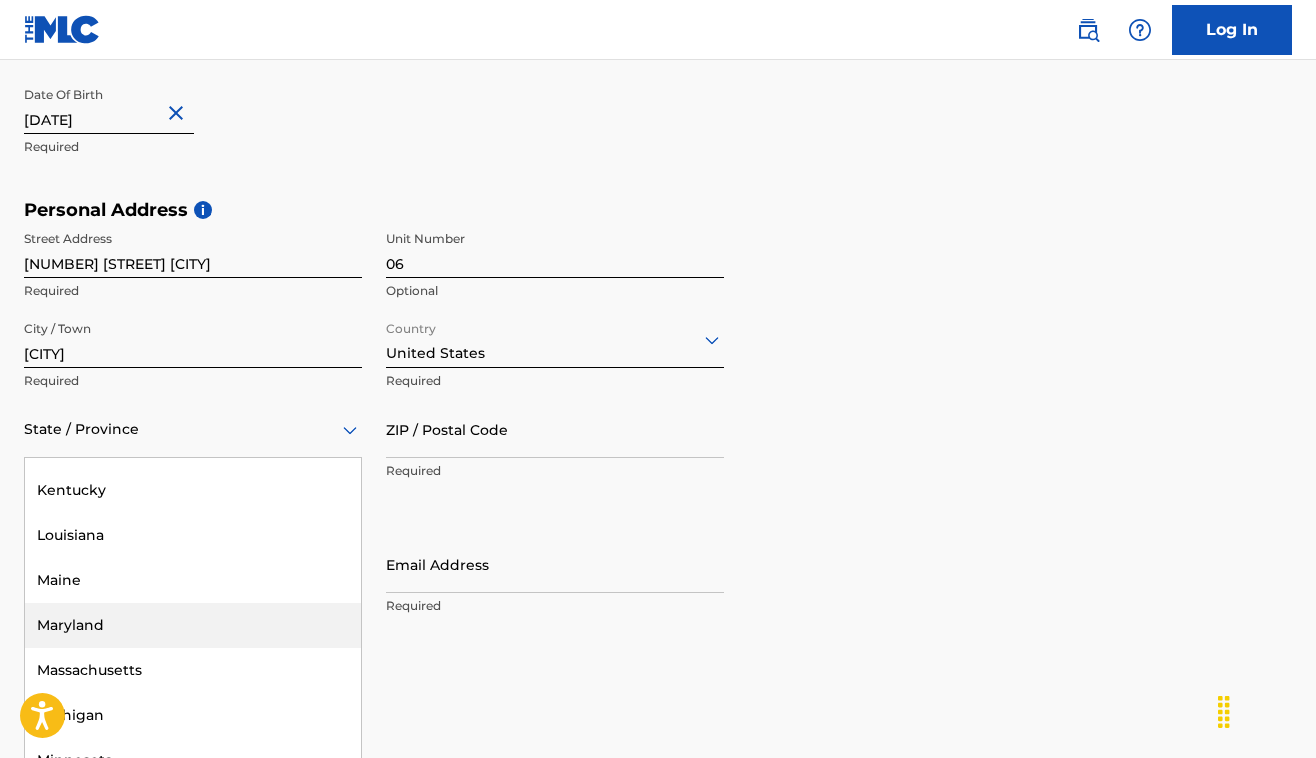 click on "Maryland" at bounding box center (193, 625) 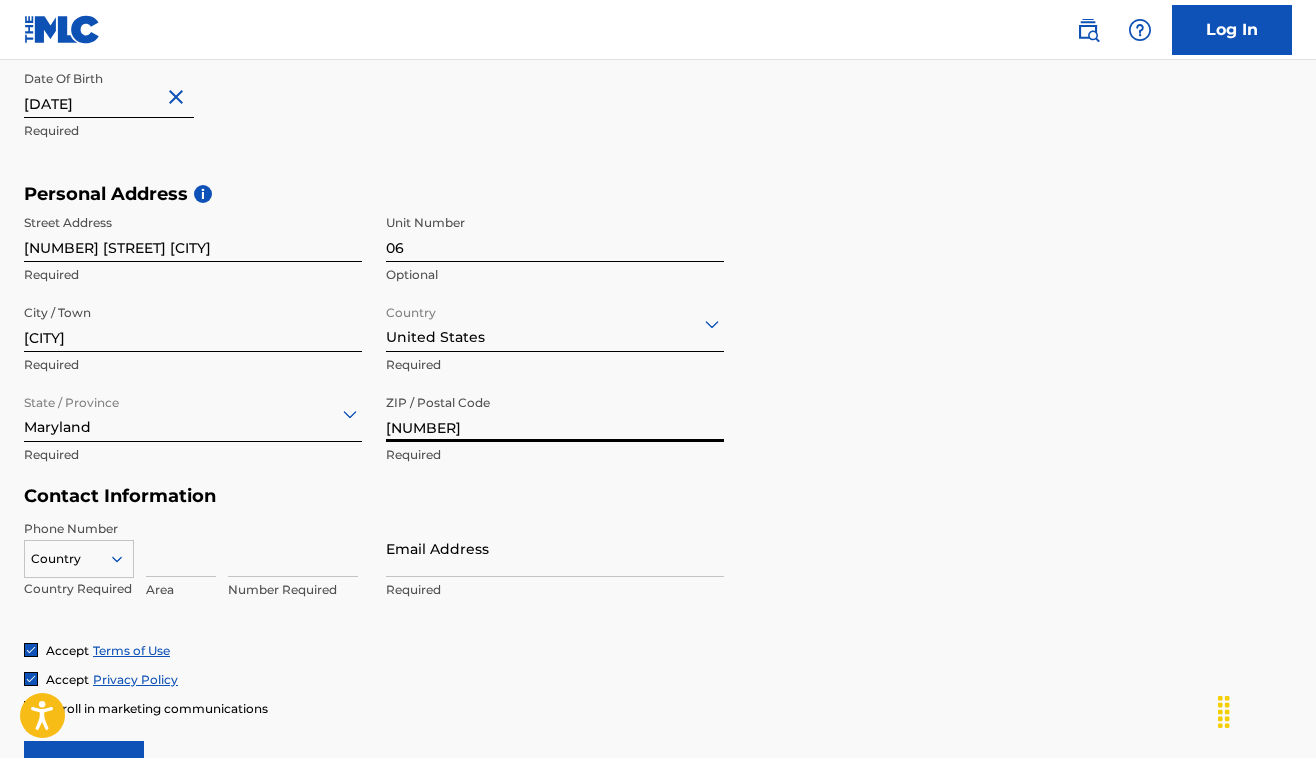 scroll, scrollTop: 608, scrollLeft: 0, axis: vertical 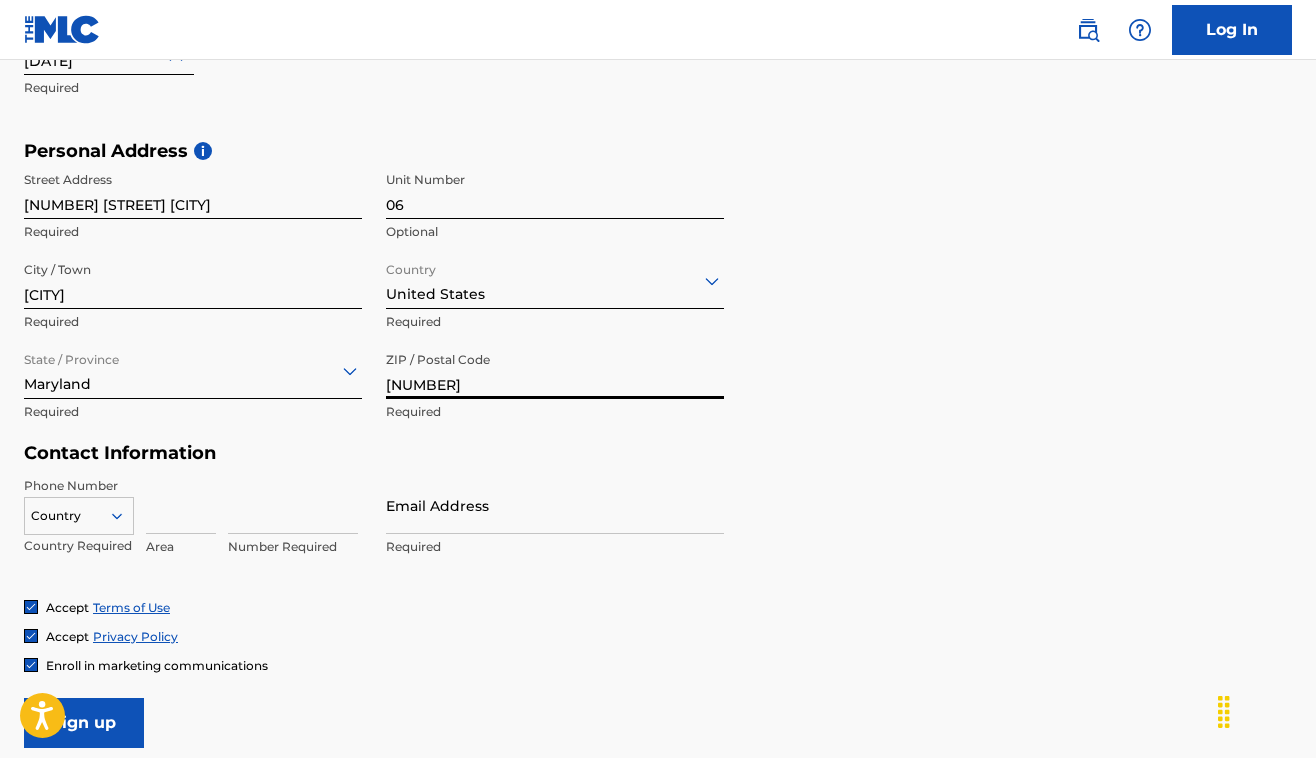 type on "[NUMBER]" 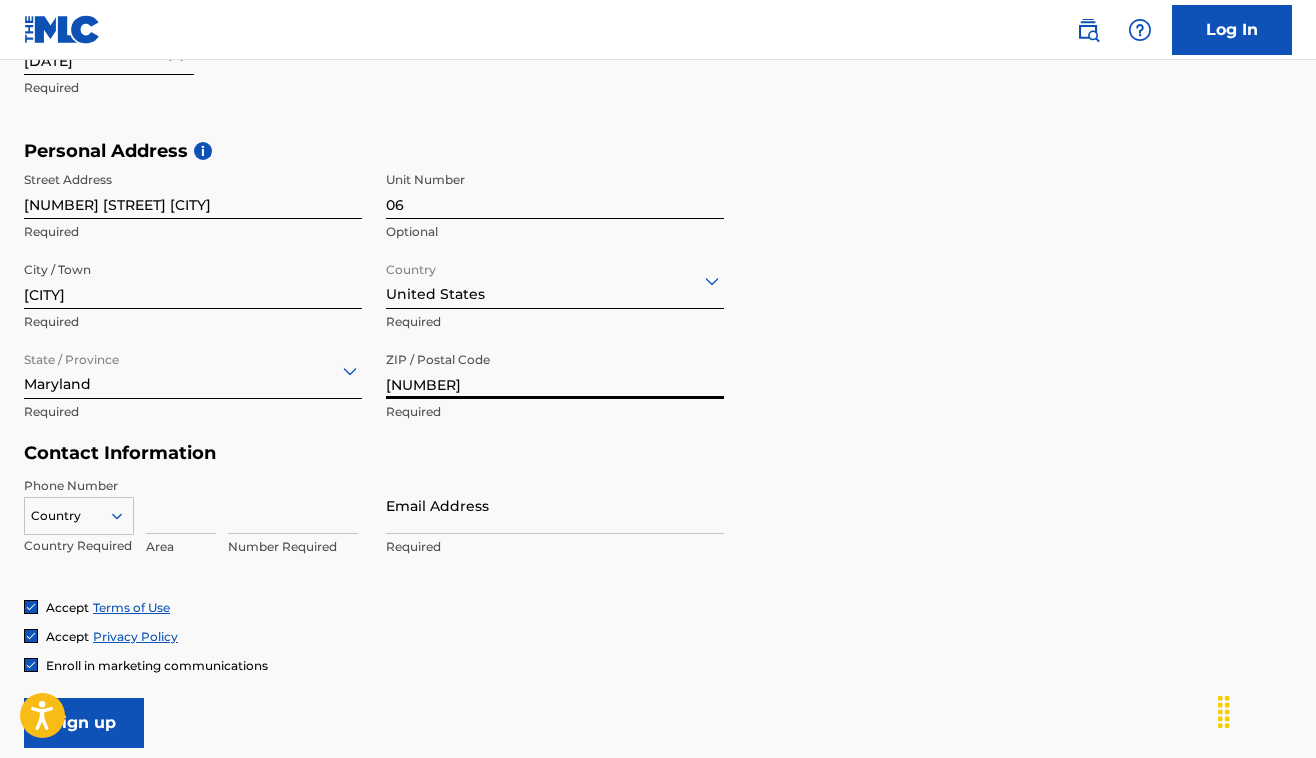 click at bounding box center (181, 505) 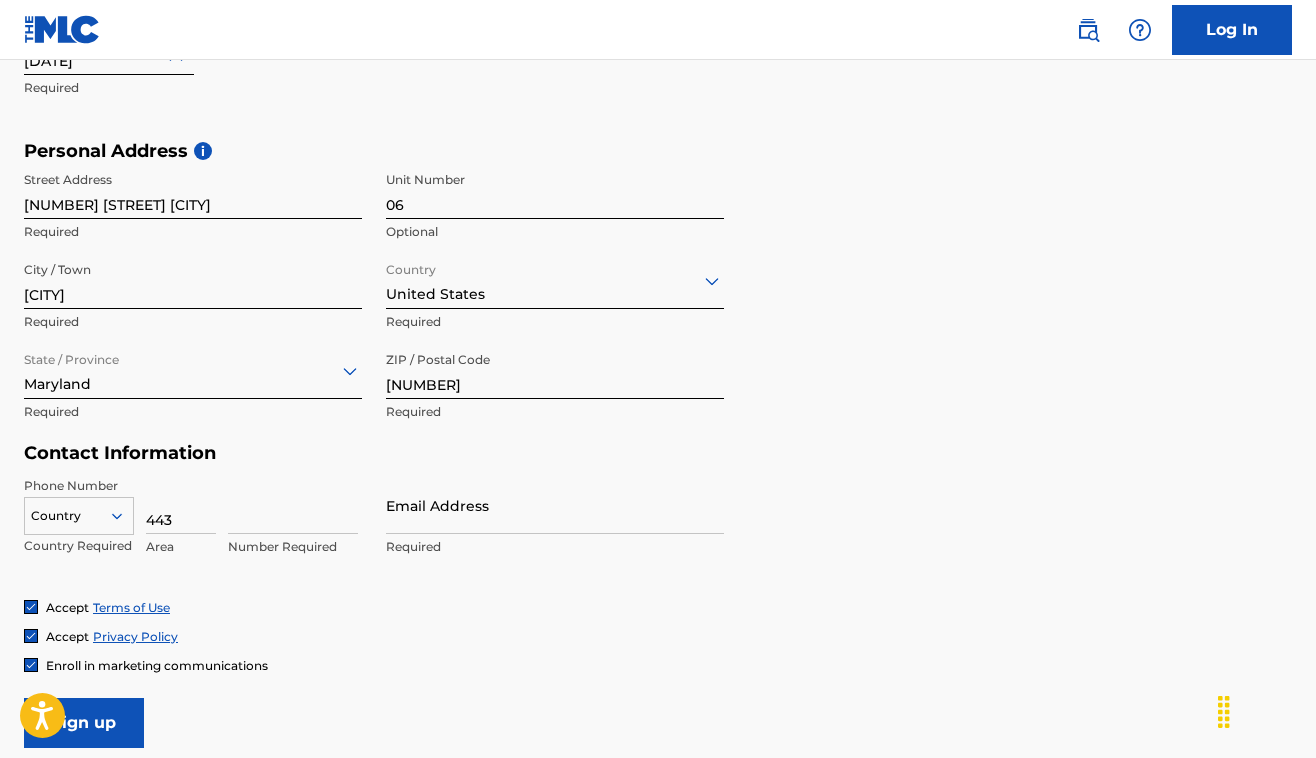 type on "443" 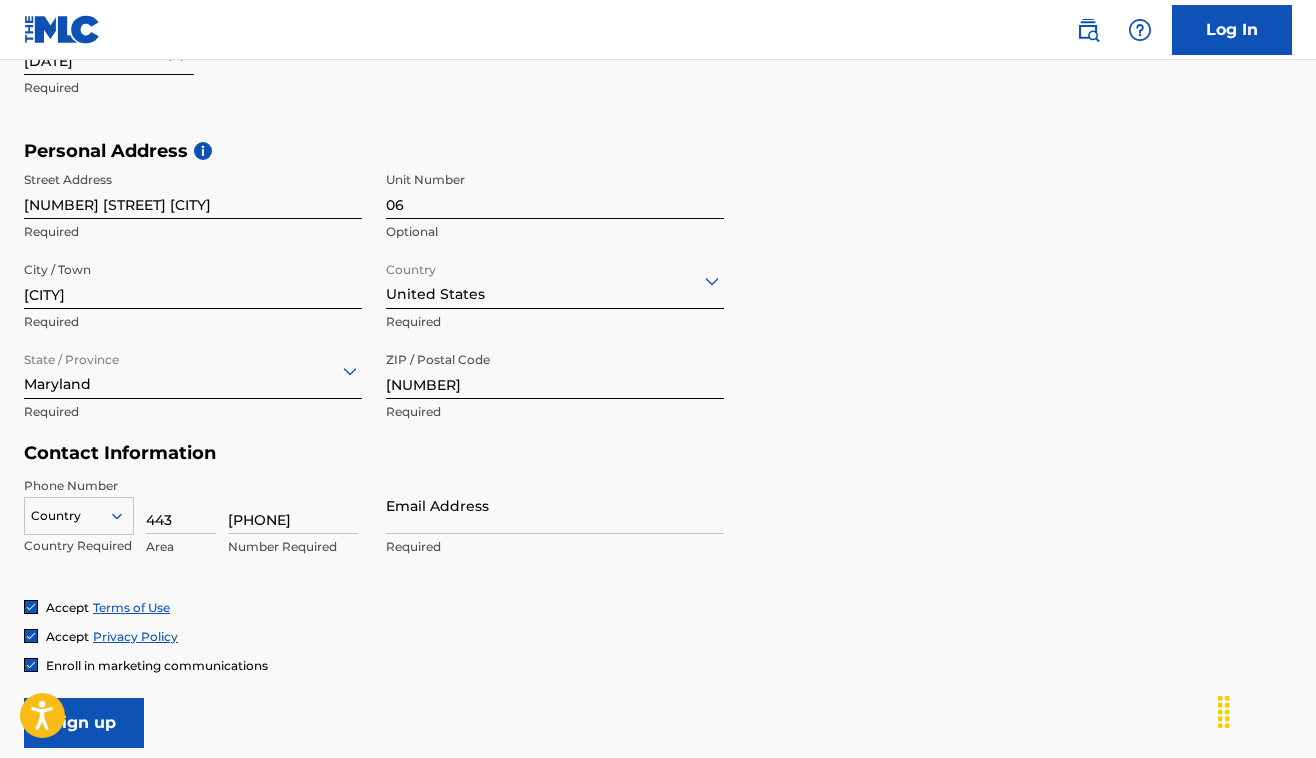 type on "[PHONE]" 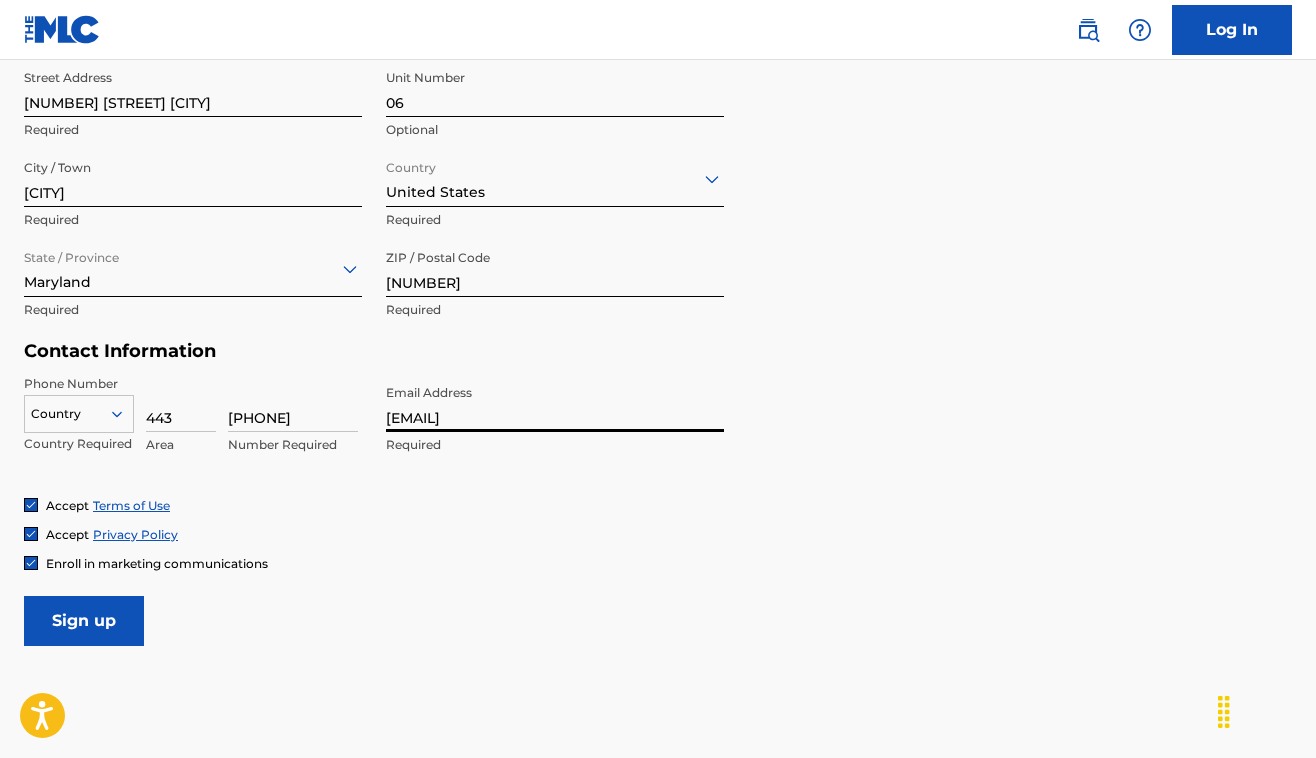 scroll, scrollTop: 712, scrollLeft: 0, axis: vertical 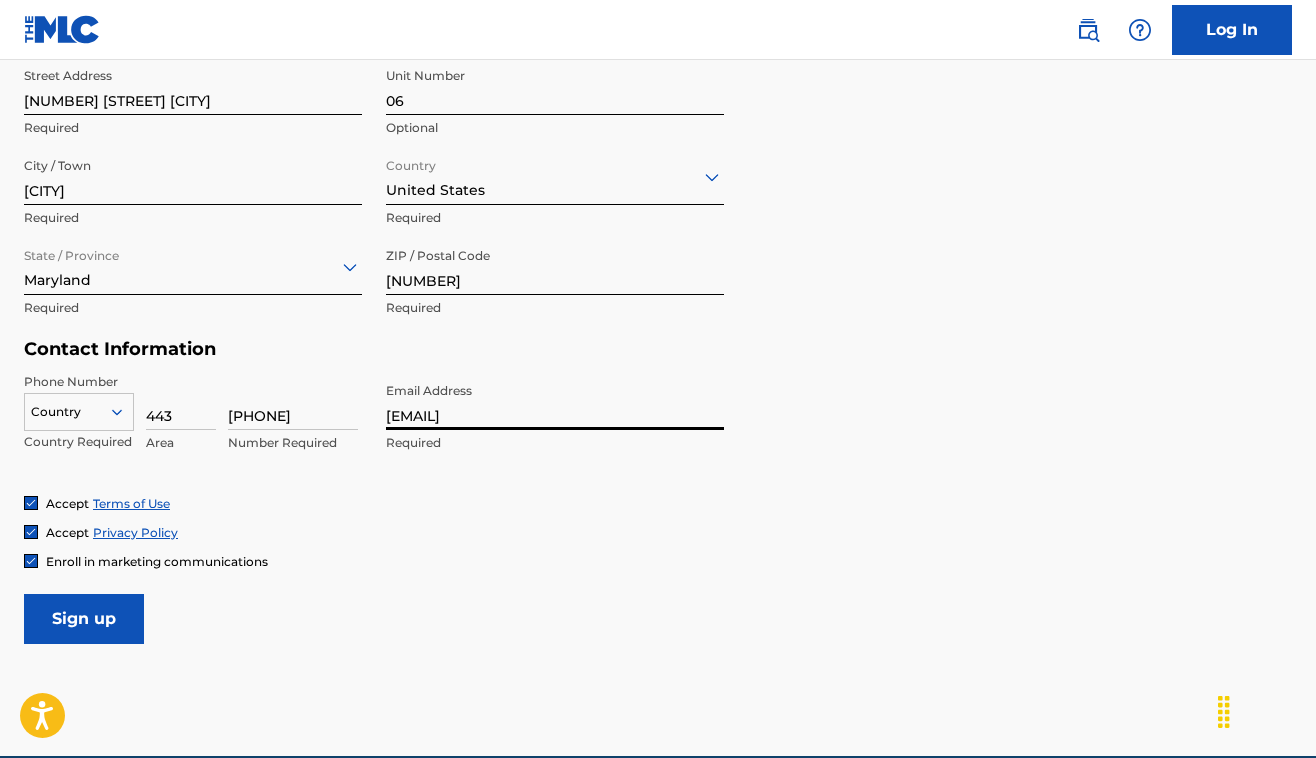 type on "[EMAIL]" 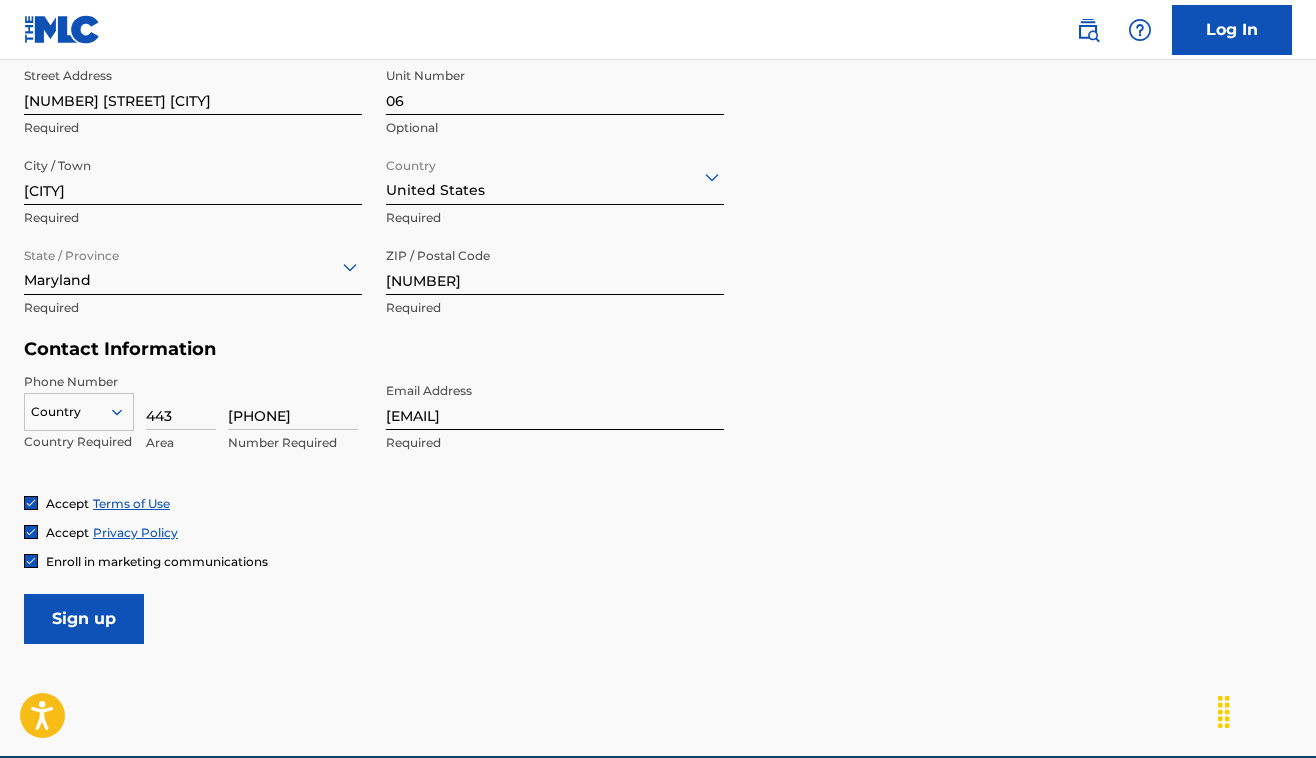 click on "Sign up" at bounding box center [84, 619] 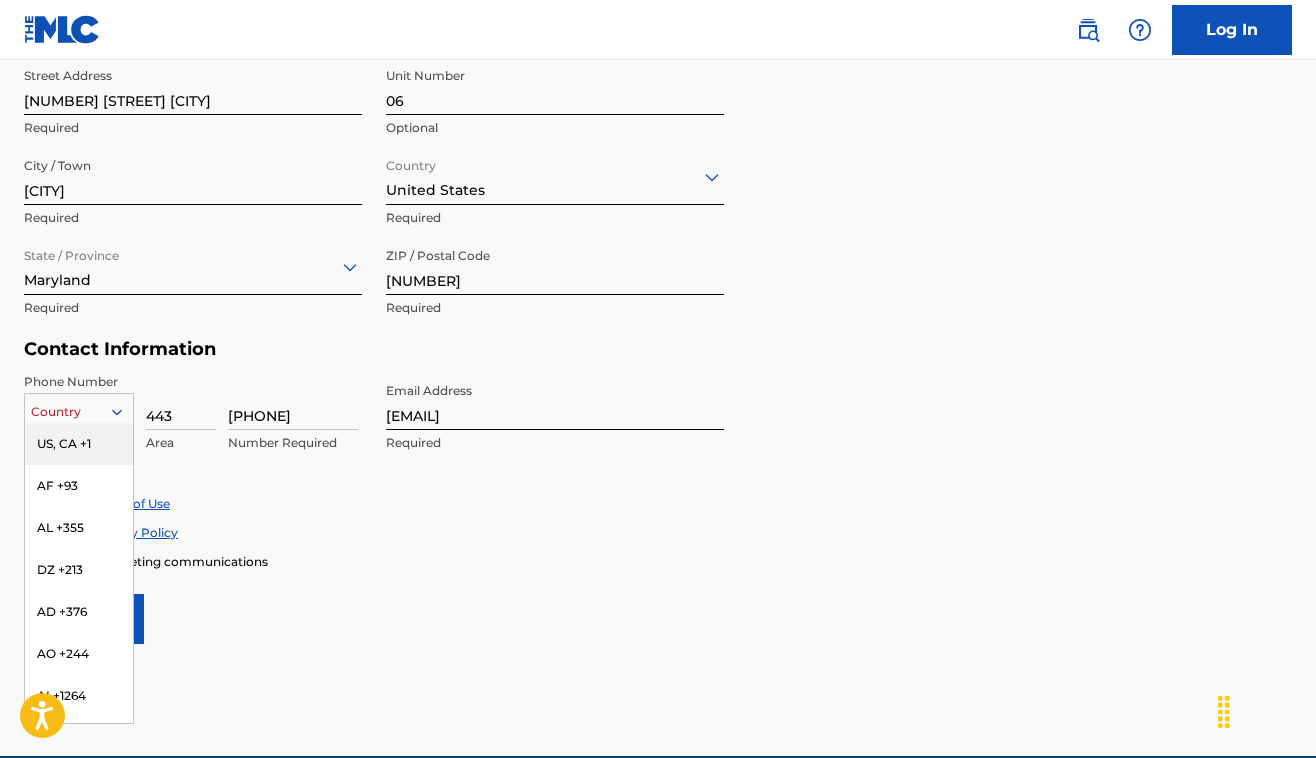 click at bounding box center (79, 412) 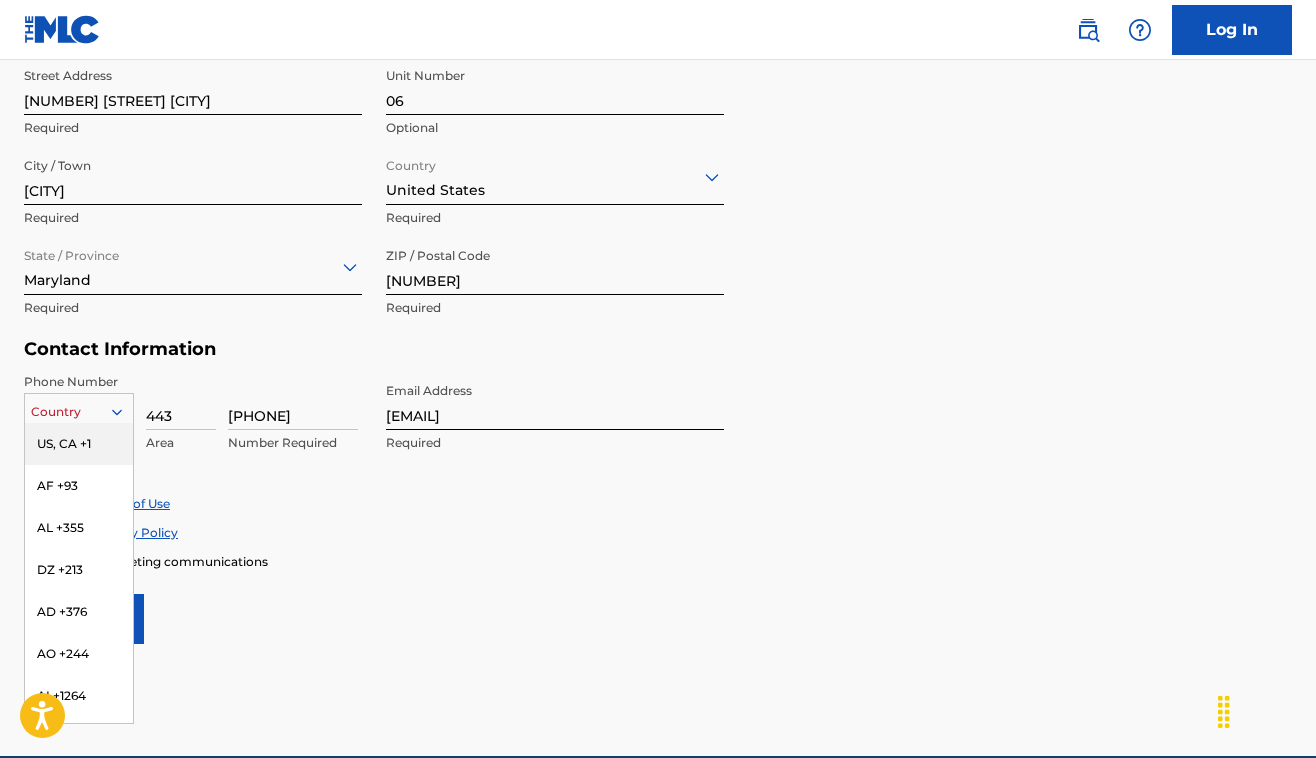 click on "US, CA +1" at bounding box center (79, 444) 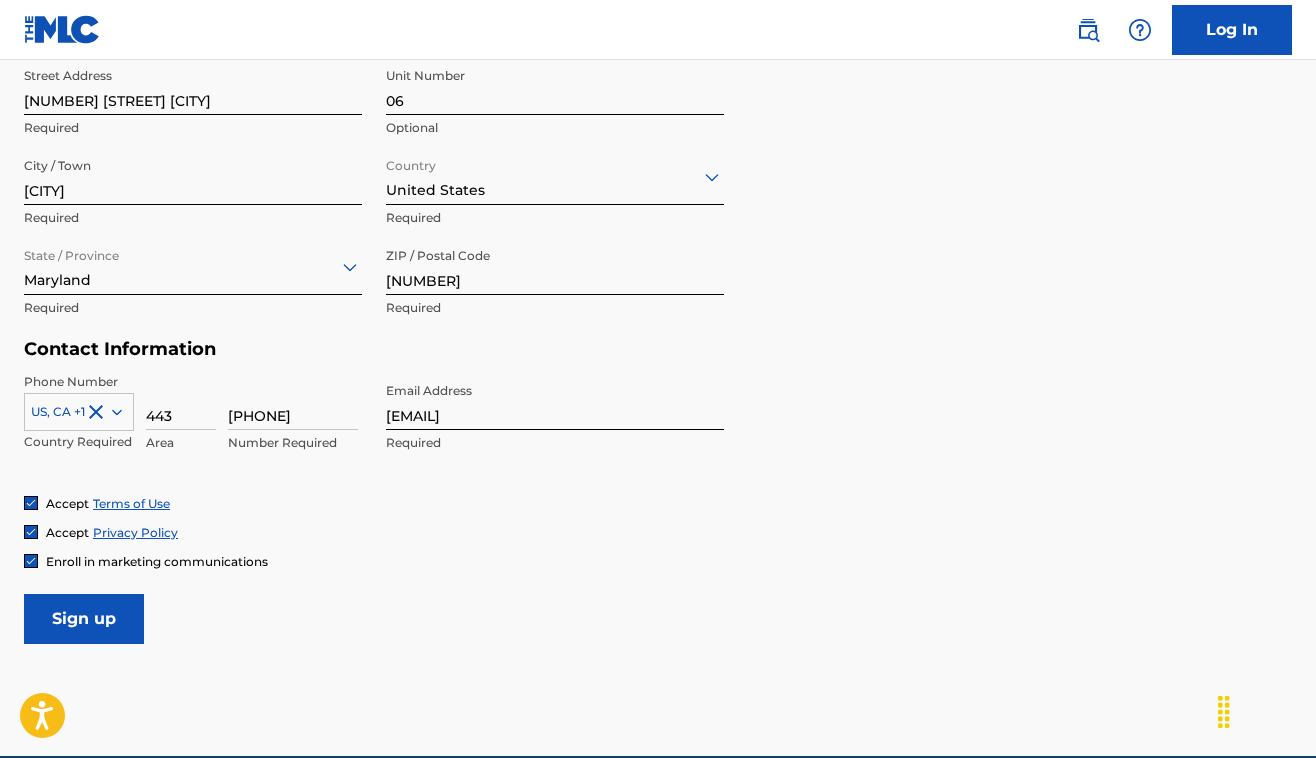 click on "Sign up" at bounding box center (84, 619) 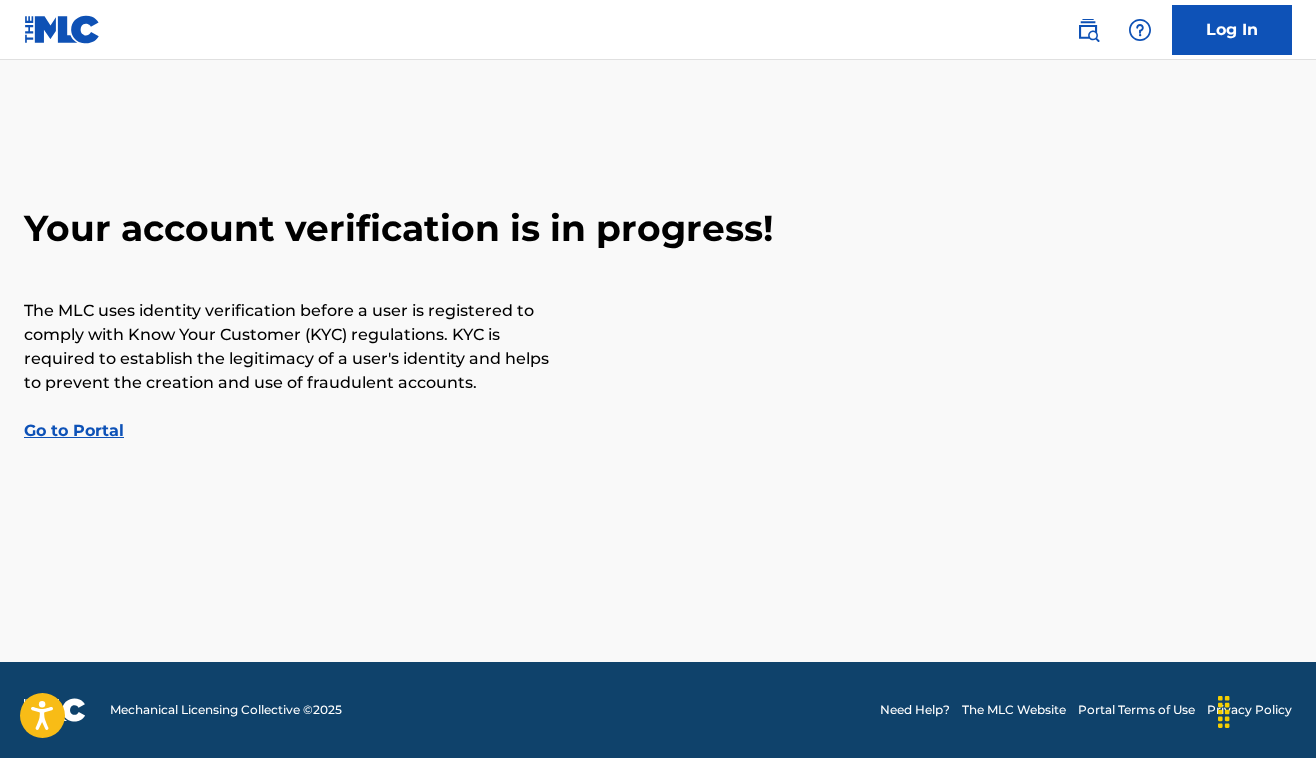 scroll, scrollTop: 0, scrollLeft: 0, axis: both 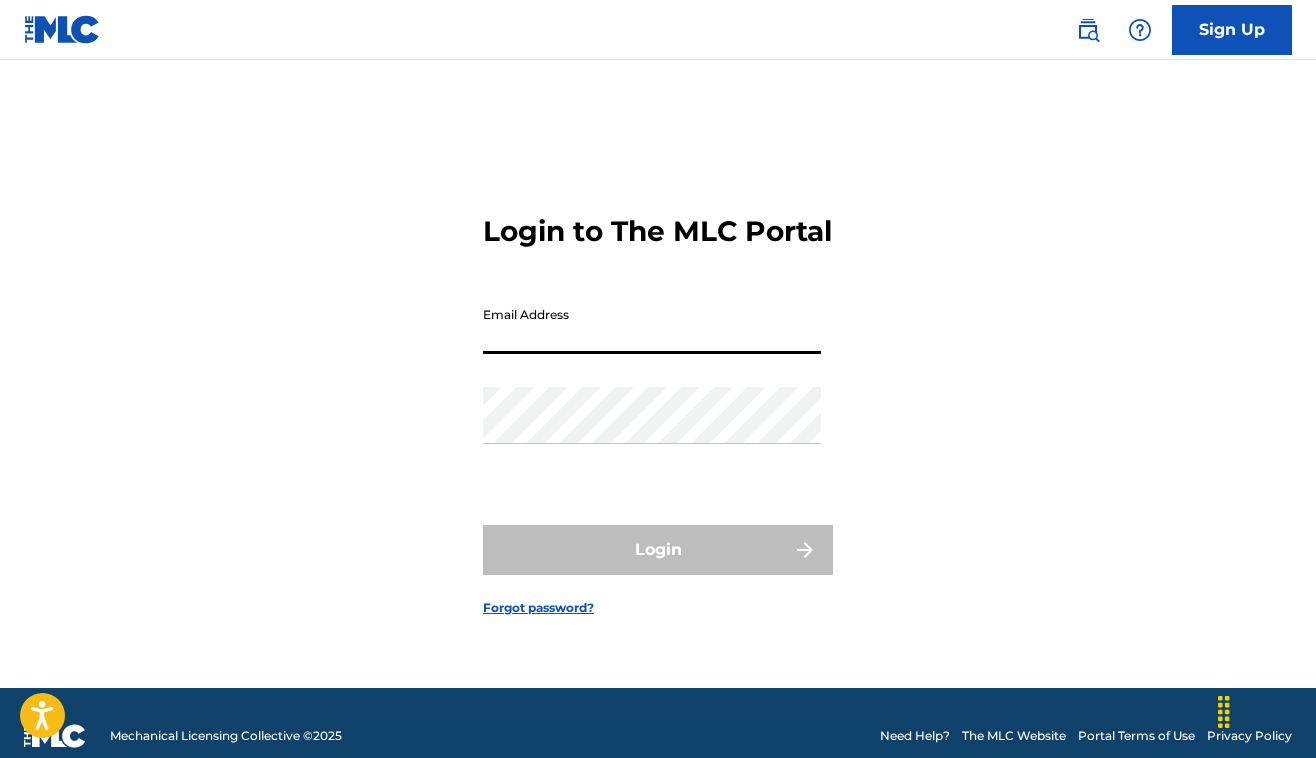type on "[EMAIL]" 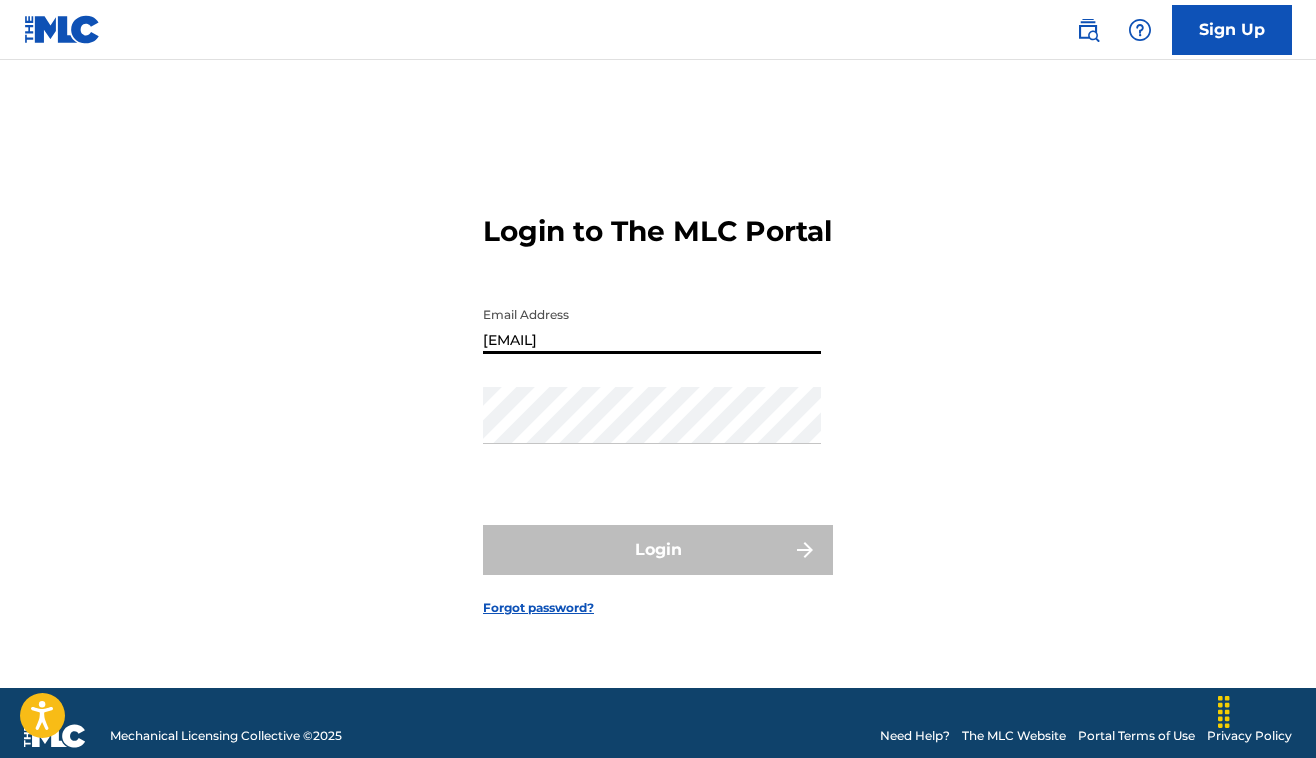 click on "Login" at bounding box center [658, 550] 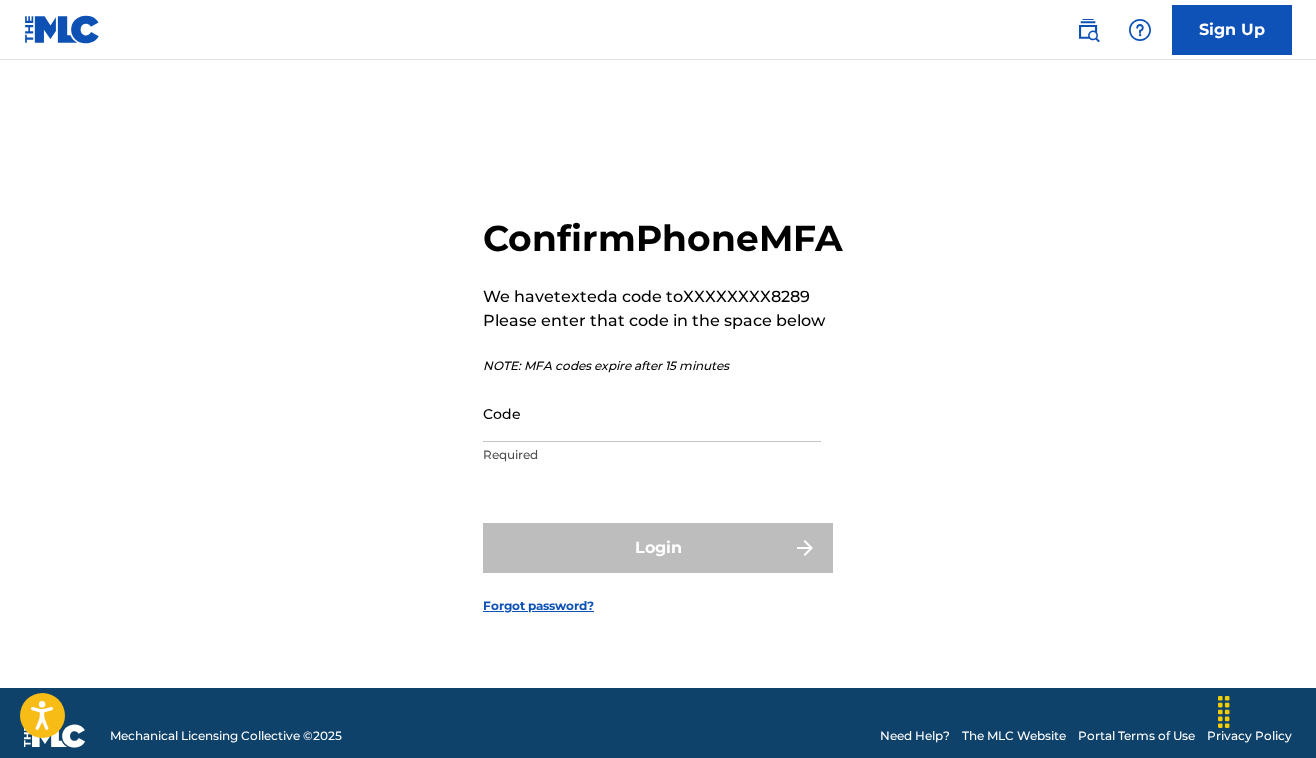 click on "Required" at bounding box center [652, 455] 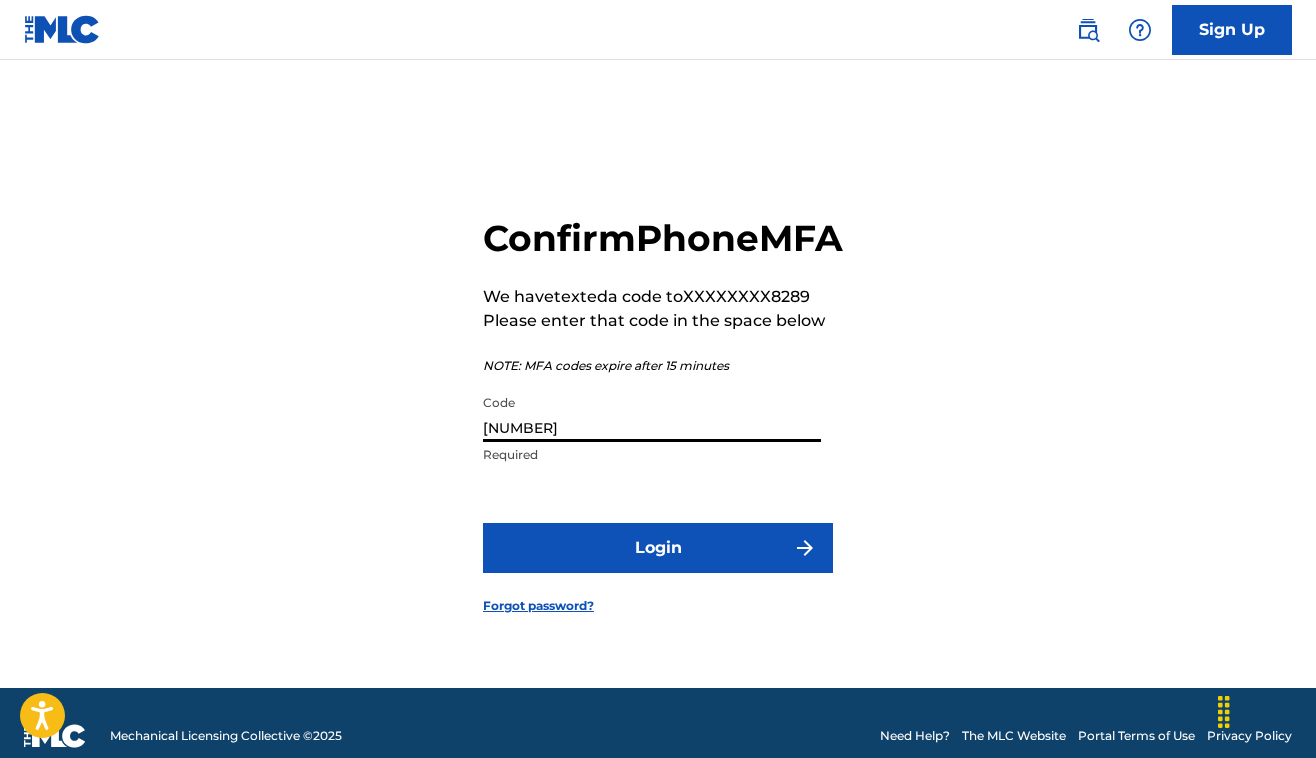 type on "[NUMBER]" 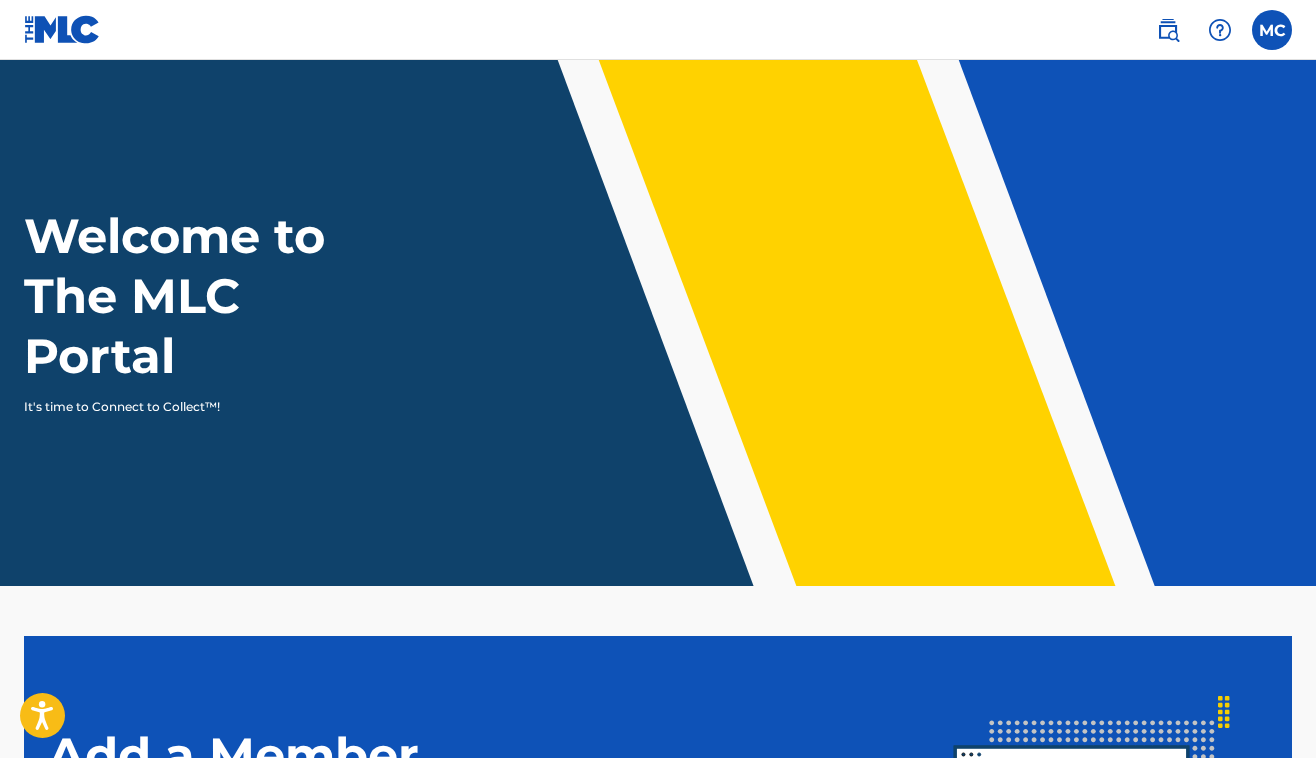 scroll, scrollTop: 0, scrollLeft: 0, axis: both 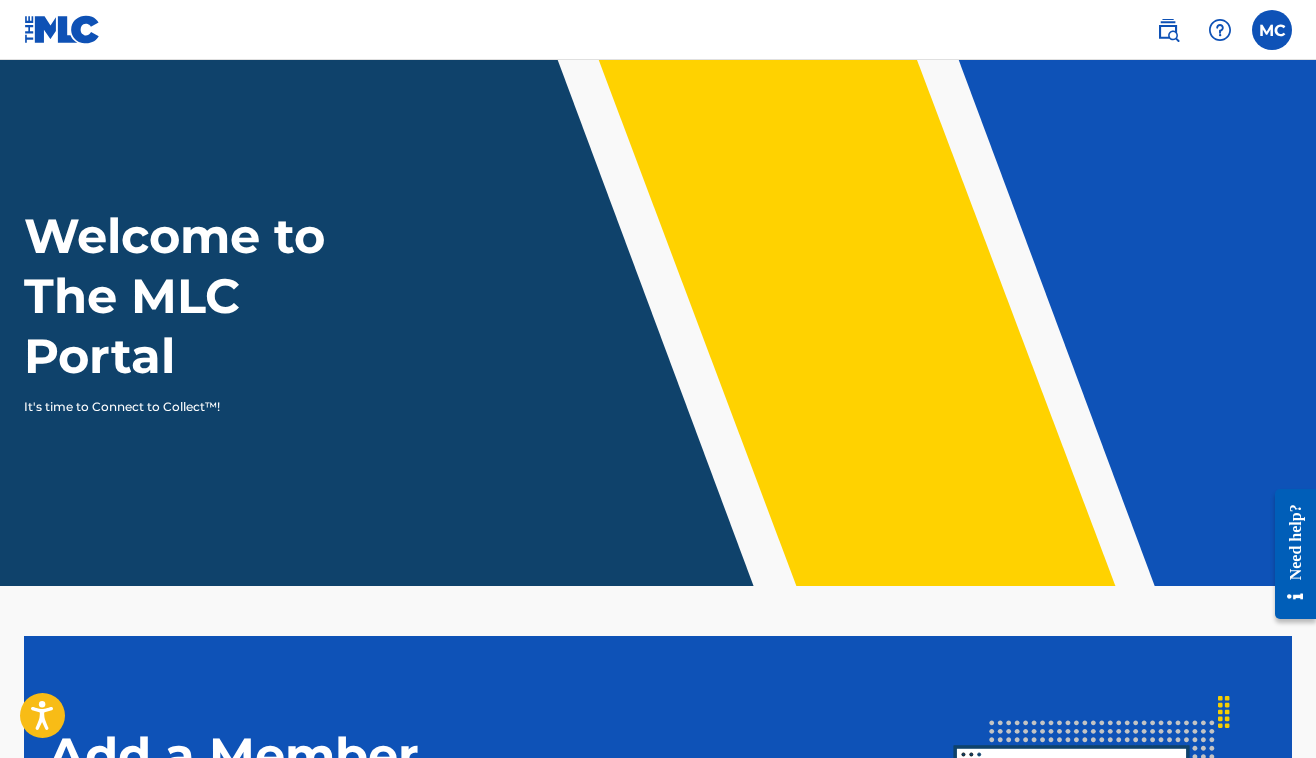 click at bounding box center (1272, 30) 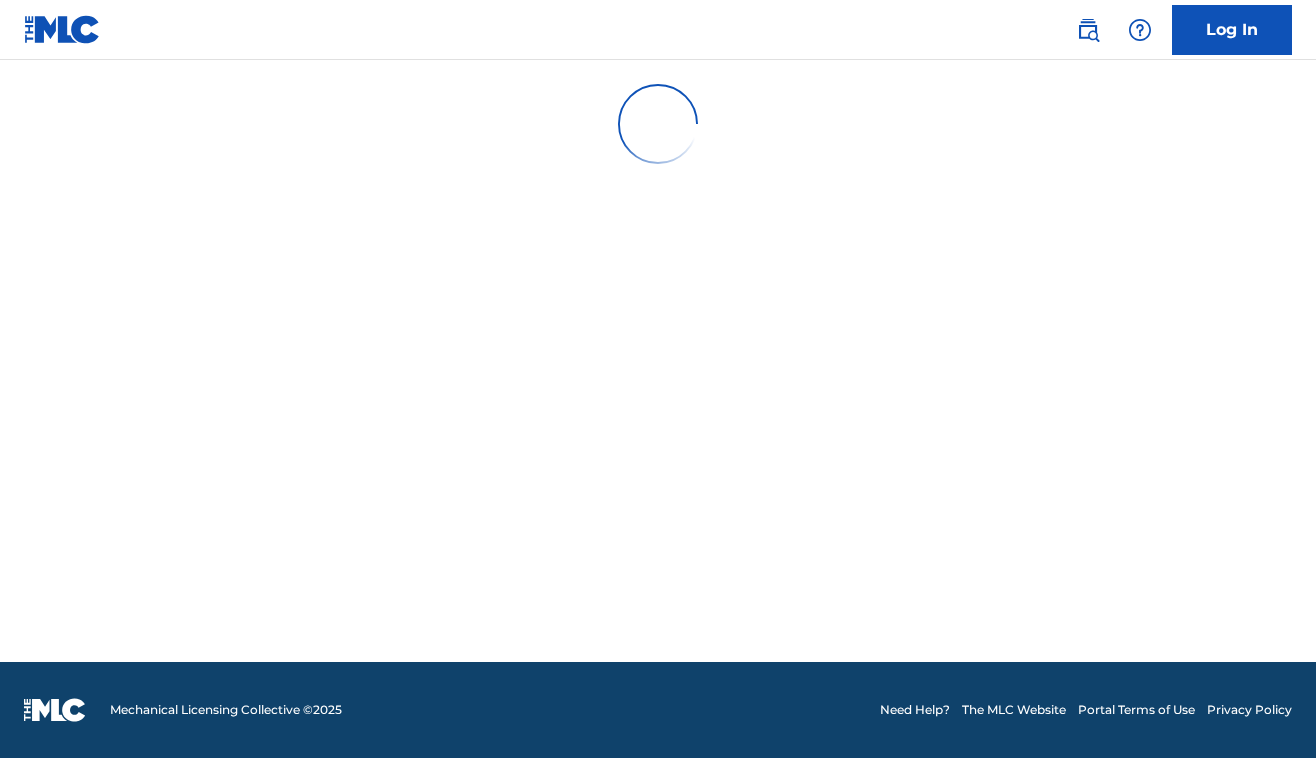 scroll, scrollTop: 0, scrollLeft: 0, axis: both 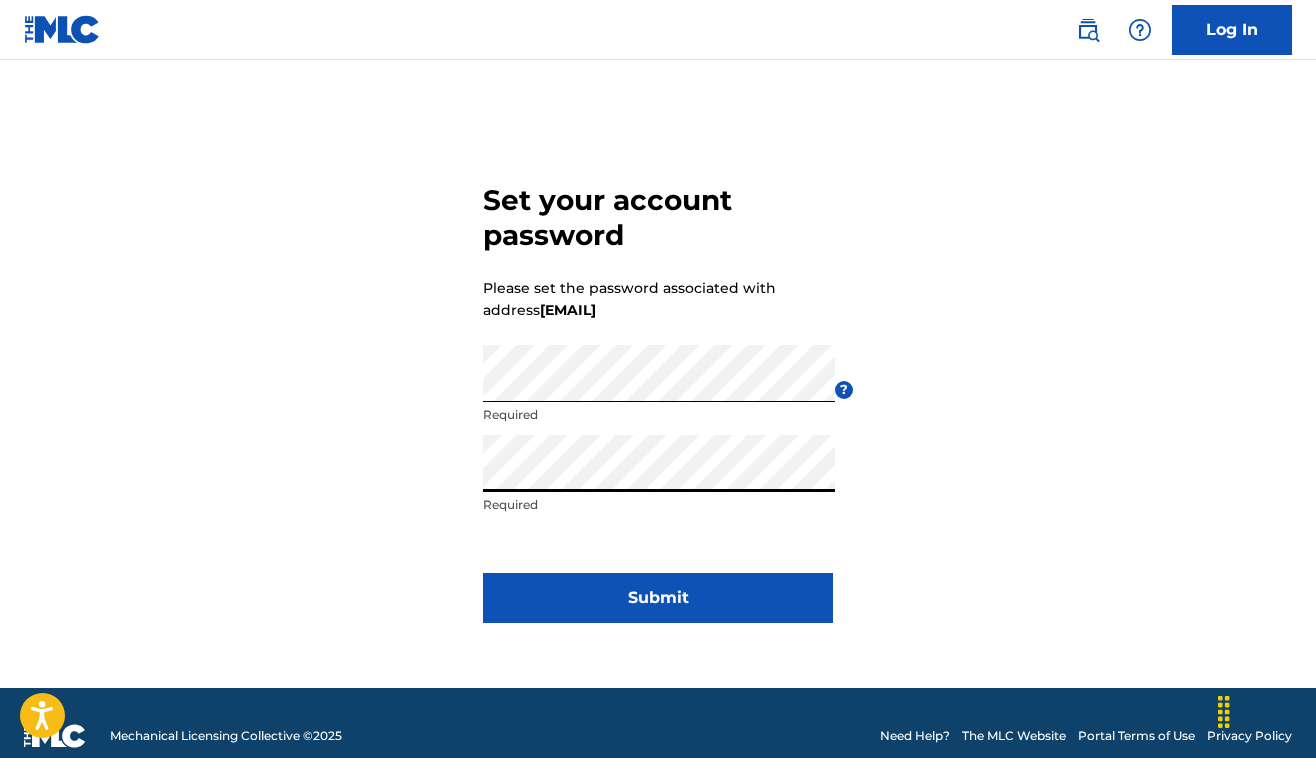 click on "Submit" at bounding box center [658, 598] 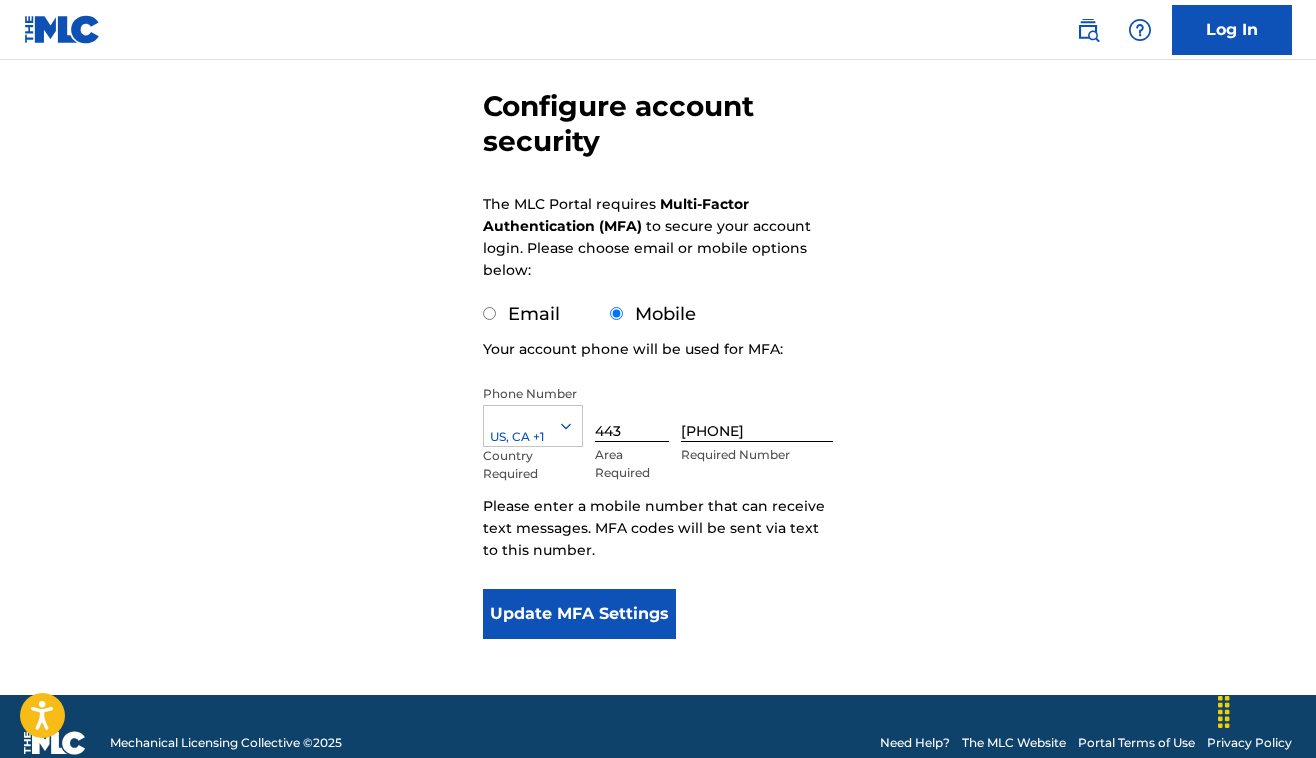 scroll, scrollTop: 166, scrollLeft: 0, axis: vertical 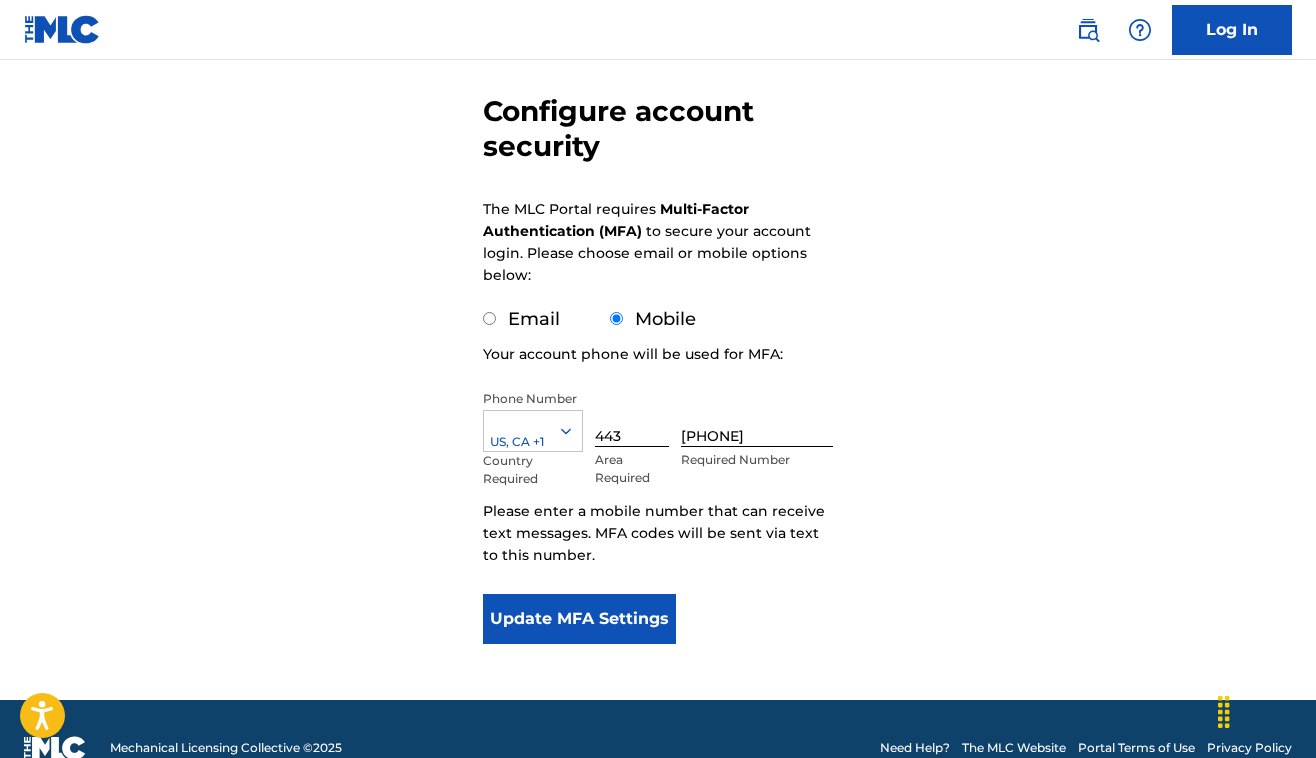 click on "Update MFA Settings" at bounding box center [579, 619] 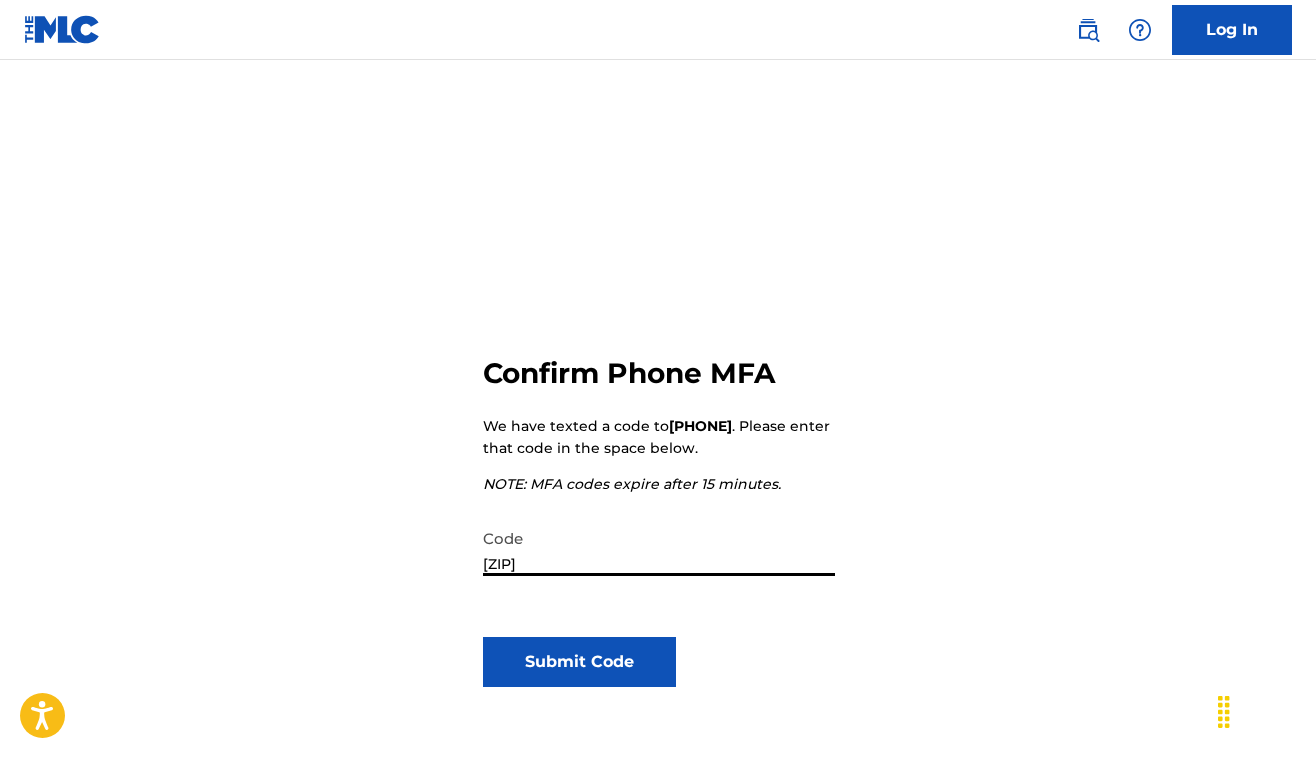 type on "[ZIP]" 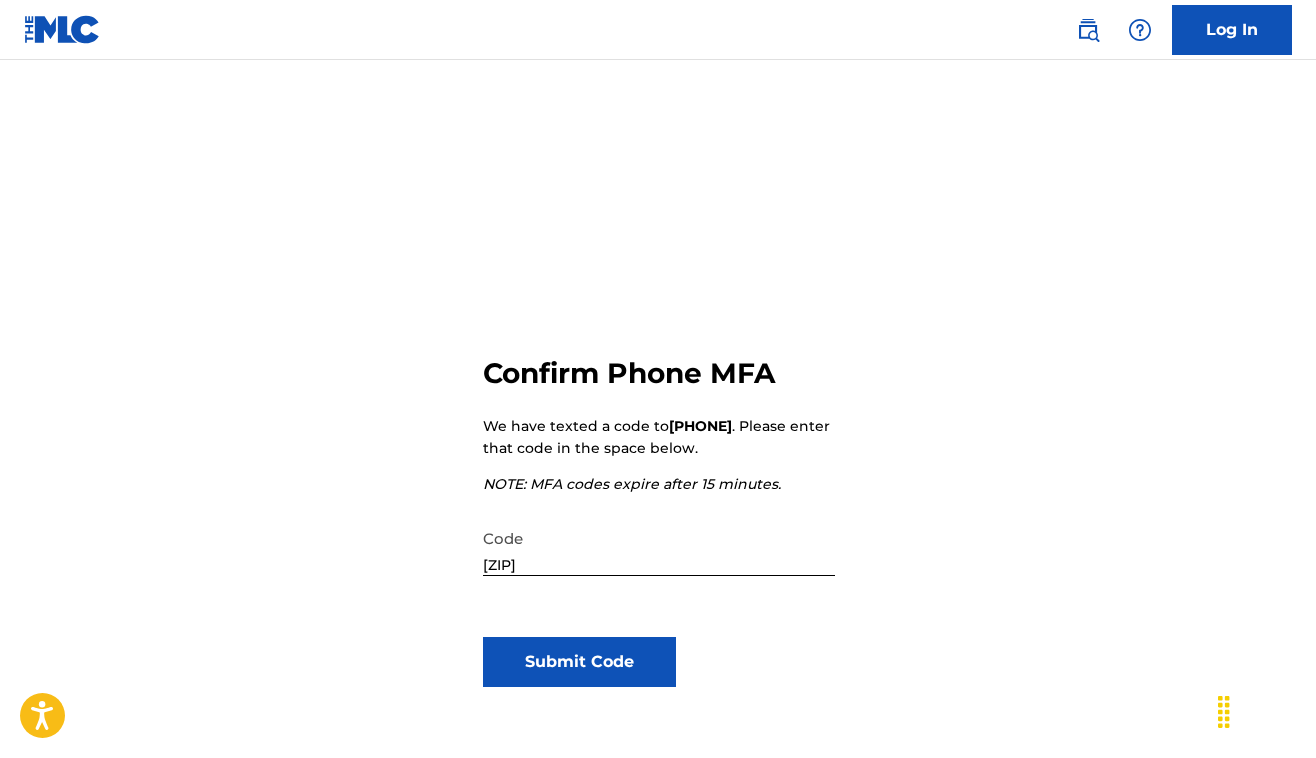 click on "Submit Code" at bounding box center [579, 662] 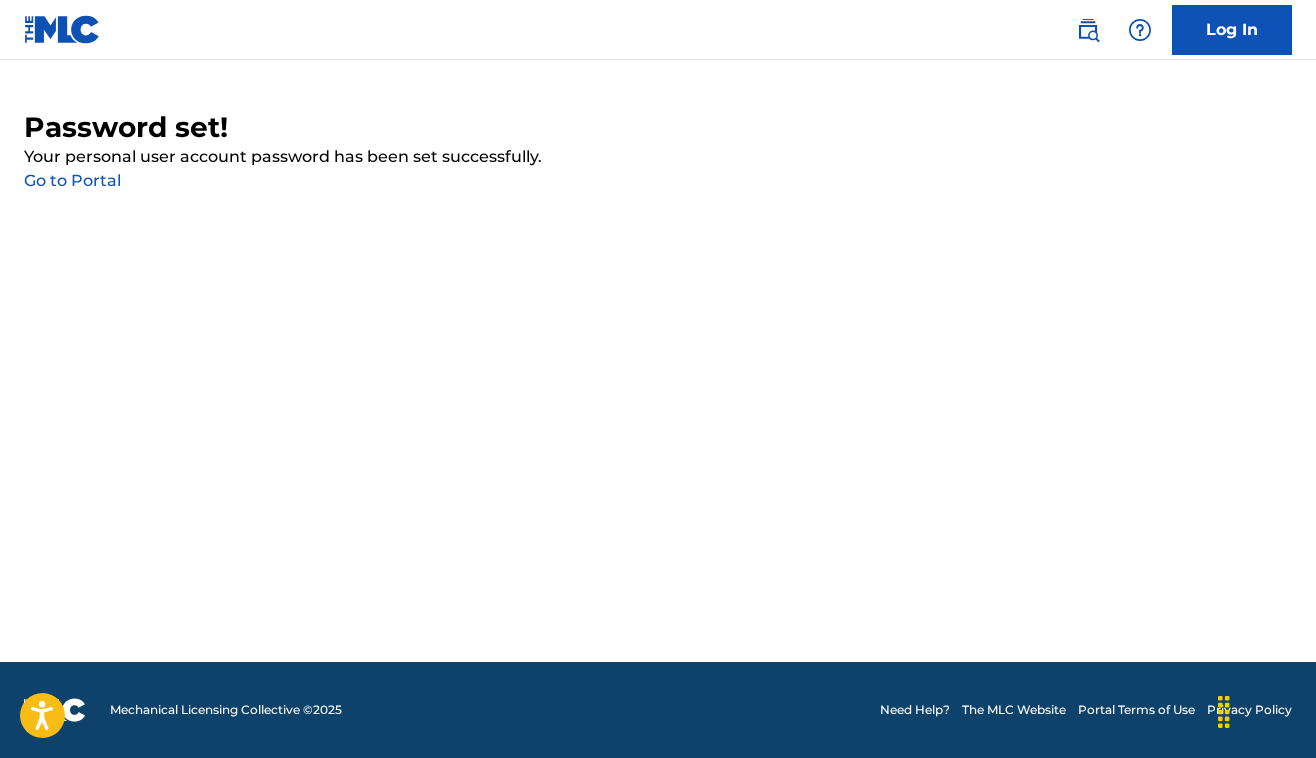click on "Go to Portal" at bounding box center (72, 180) 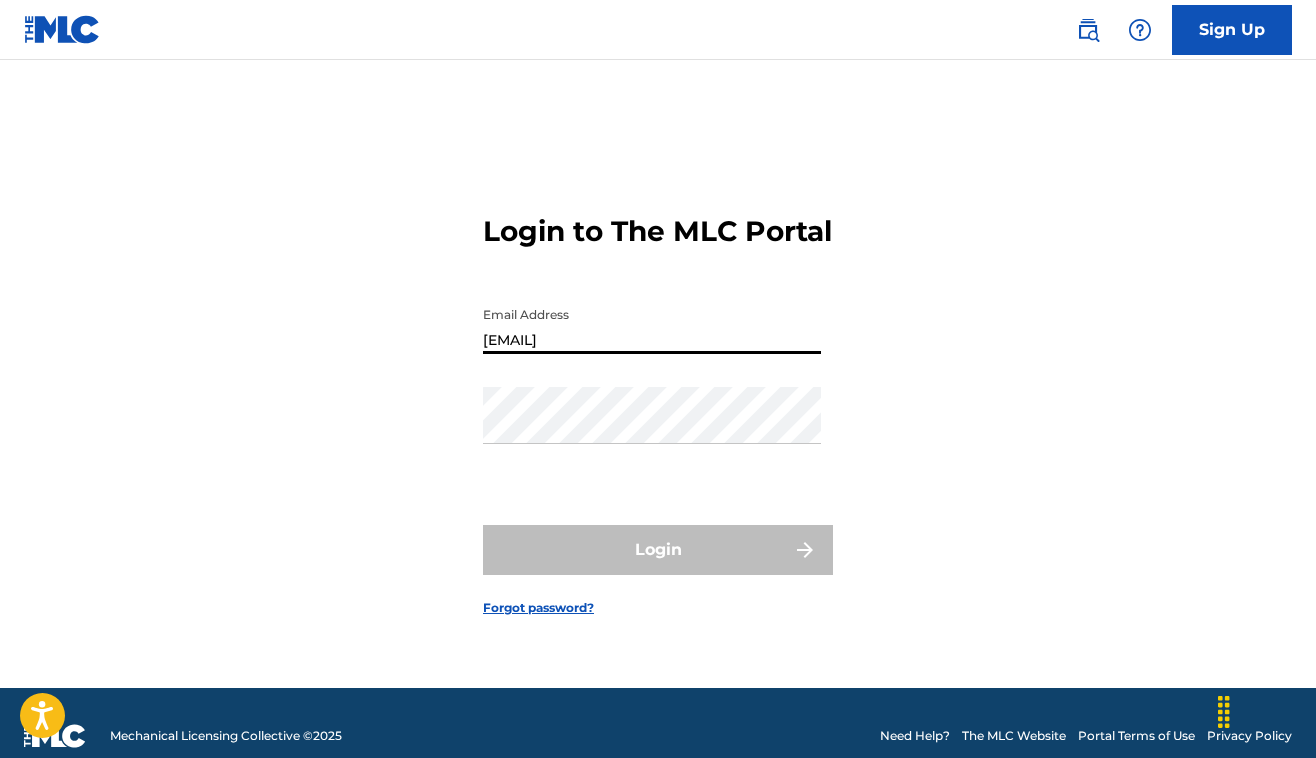 type on "[EMAIL]" 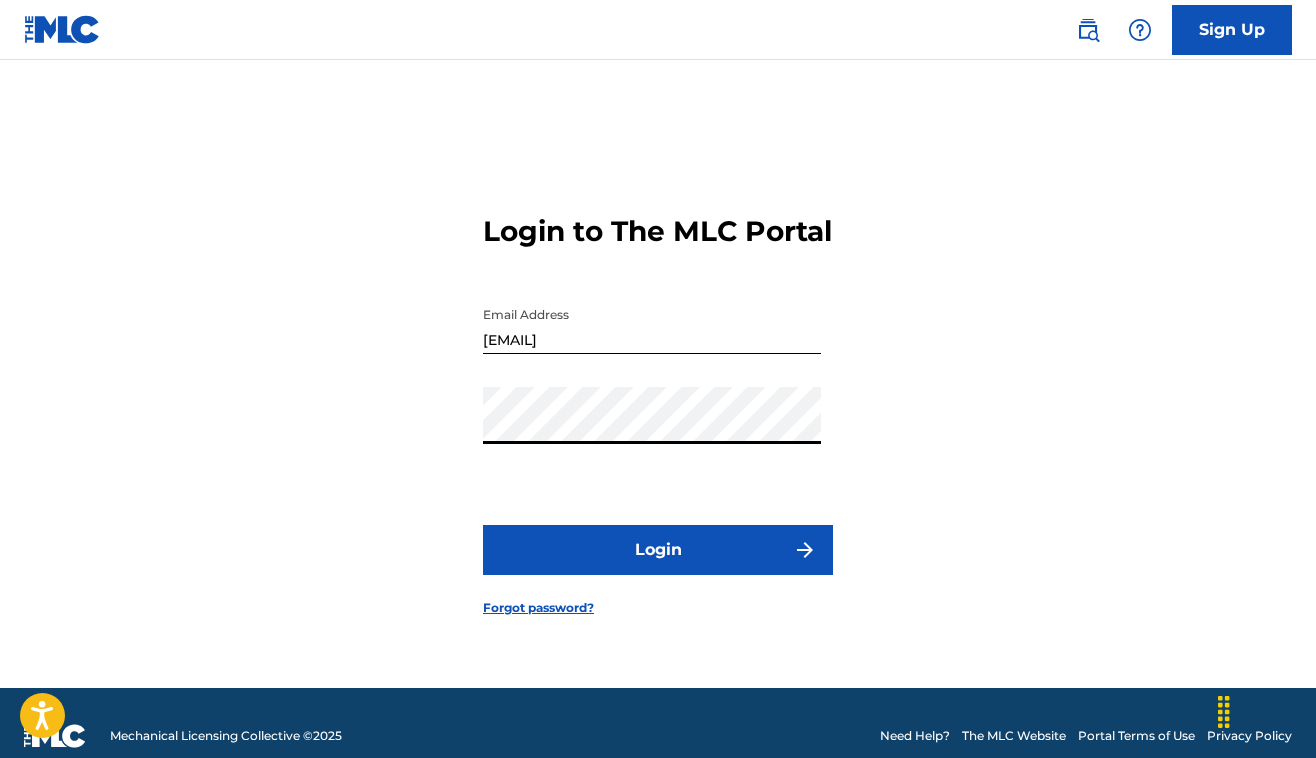 click on "Login" at bounding box center (658, 550) 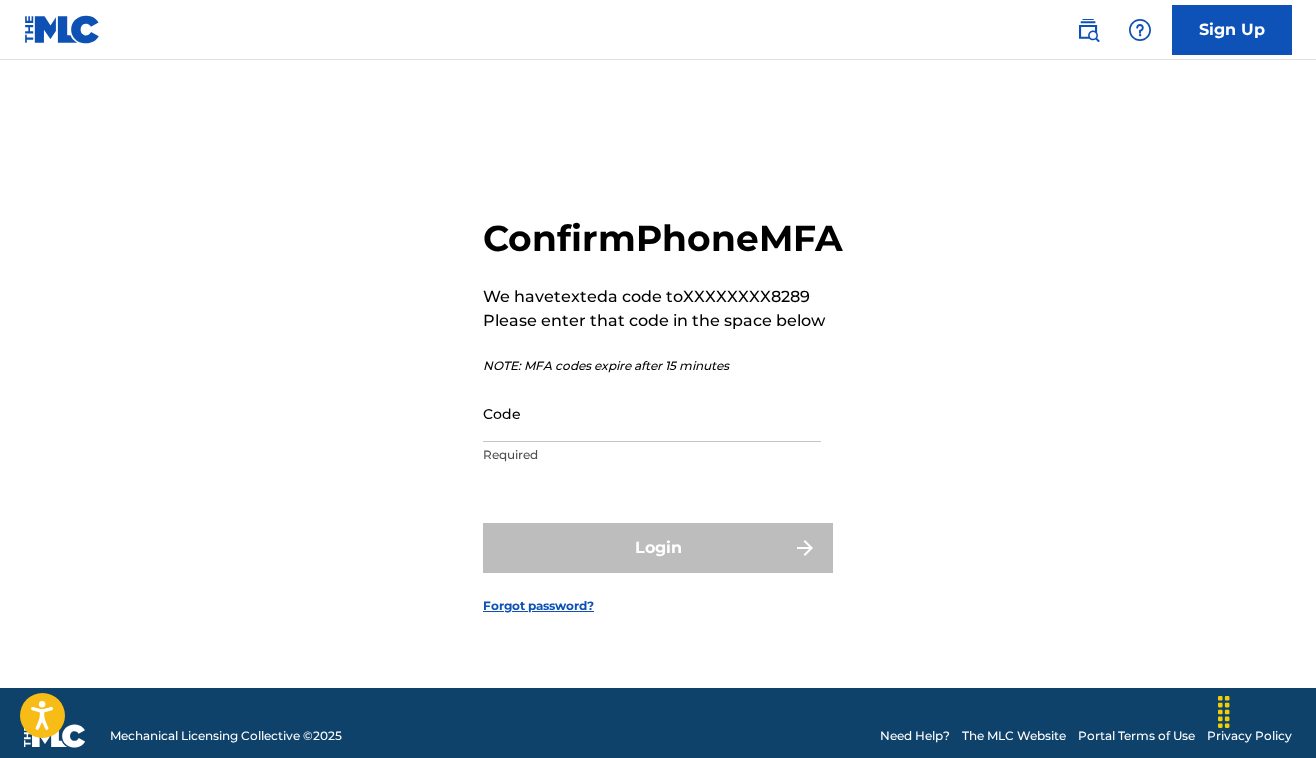 click on "Code" at bounding box center [652, 413] 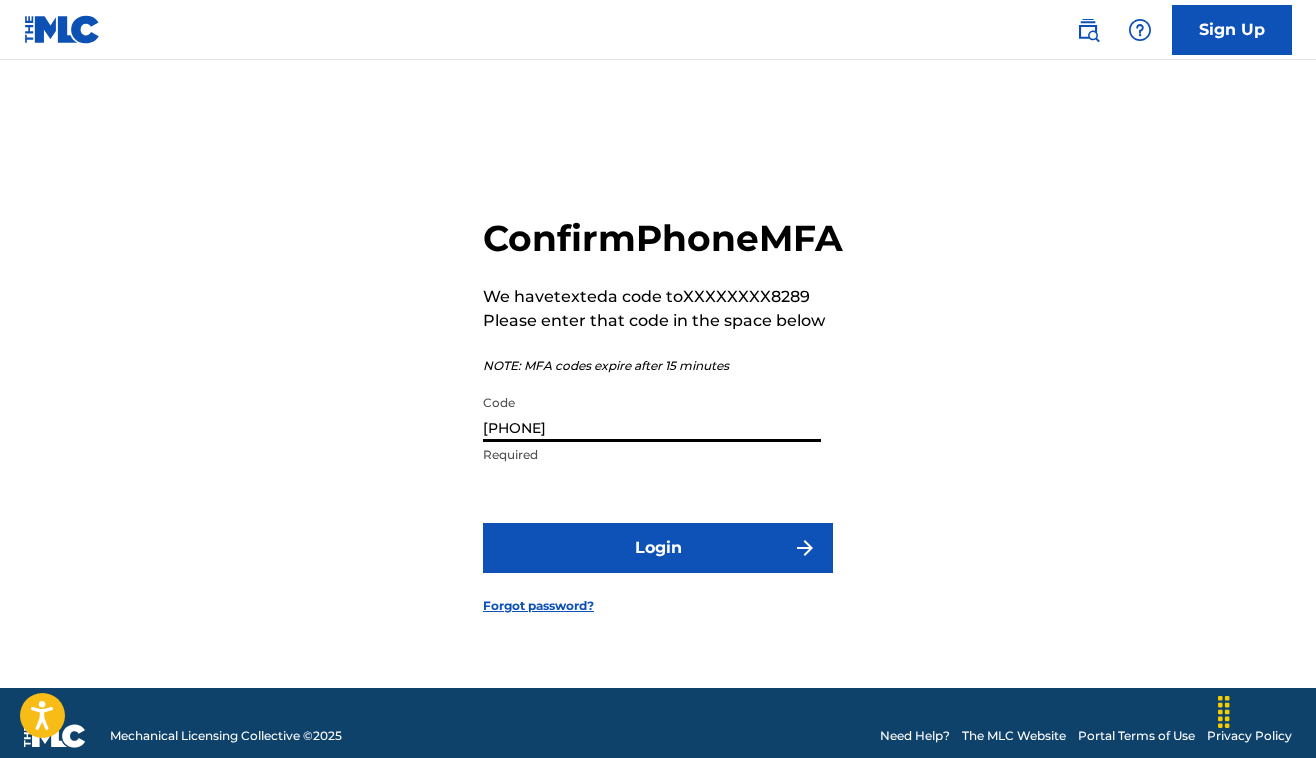 type on "821999" 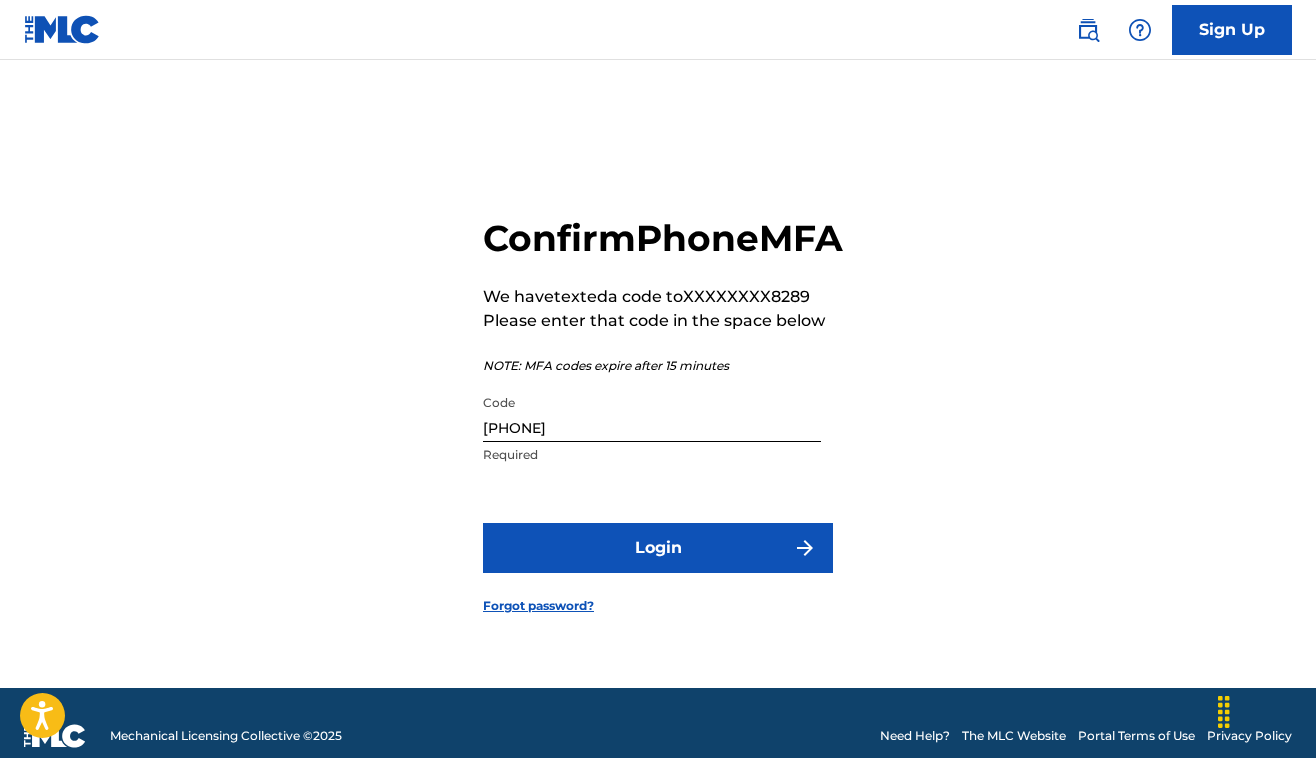 click on "Login" at bounding box center (658, 548) 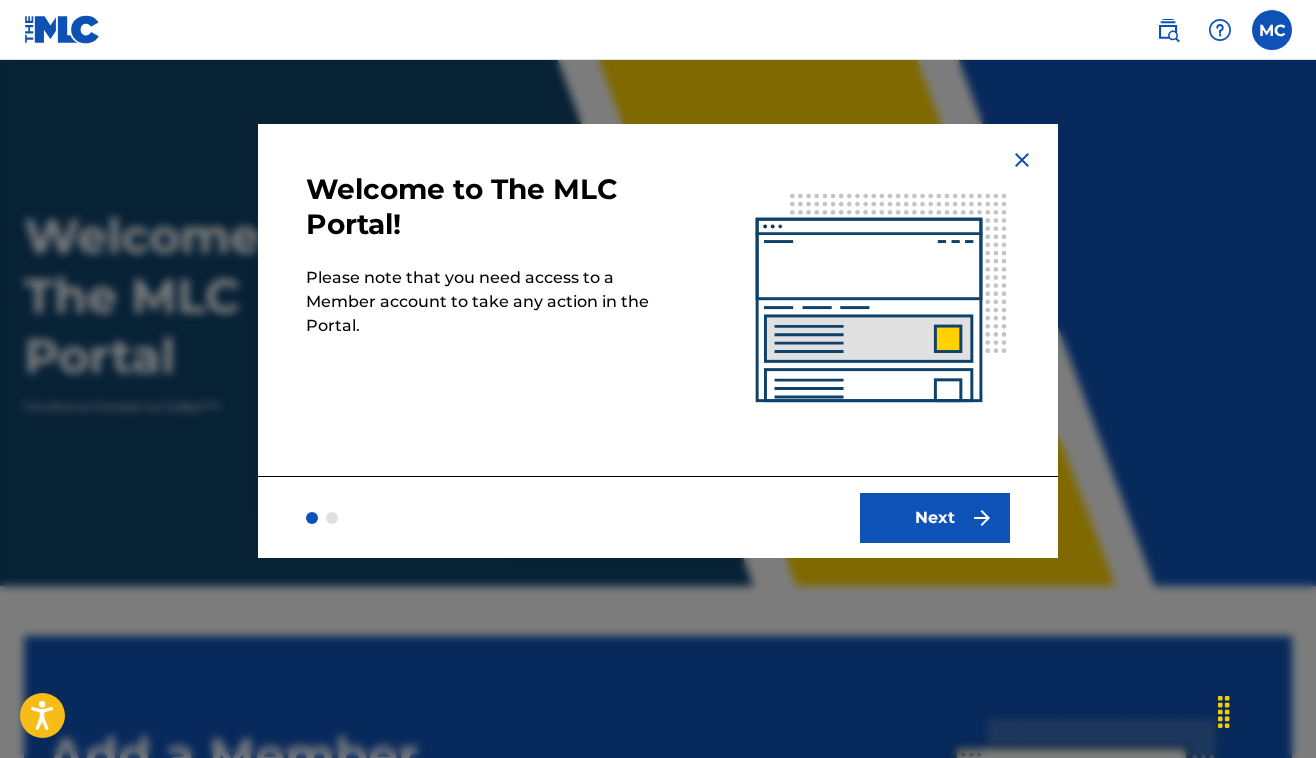 scroll, scrollTop: 0, scrollLeft: 0, axis: both 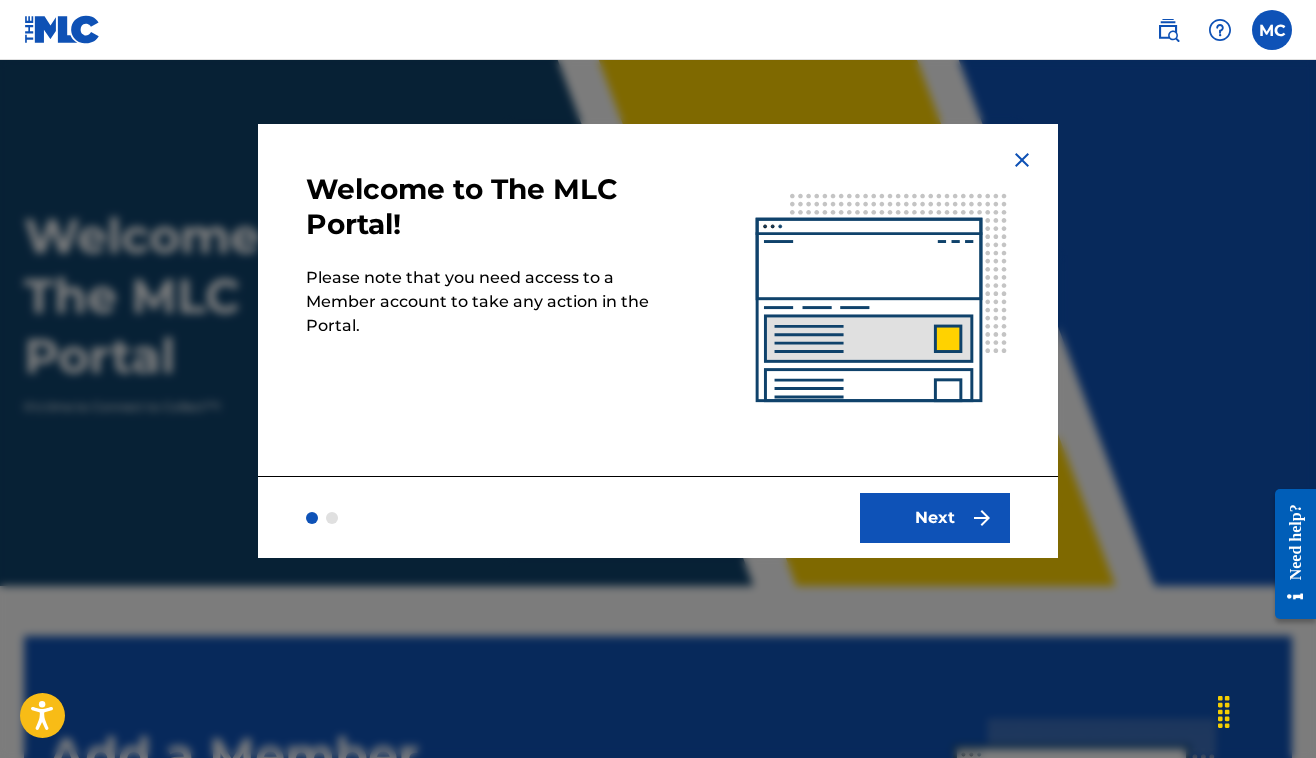 click on "Next" at bounding box center [935, 518] 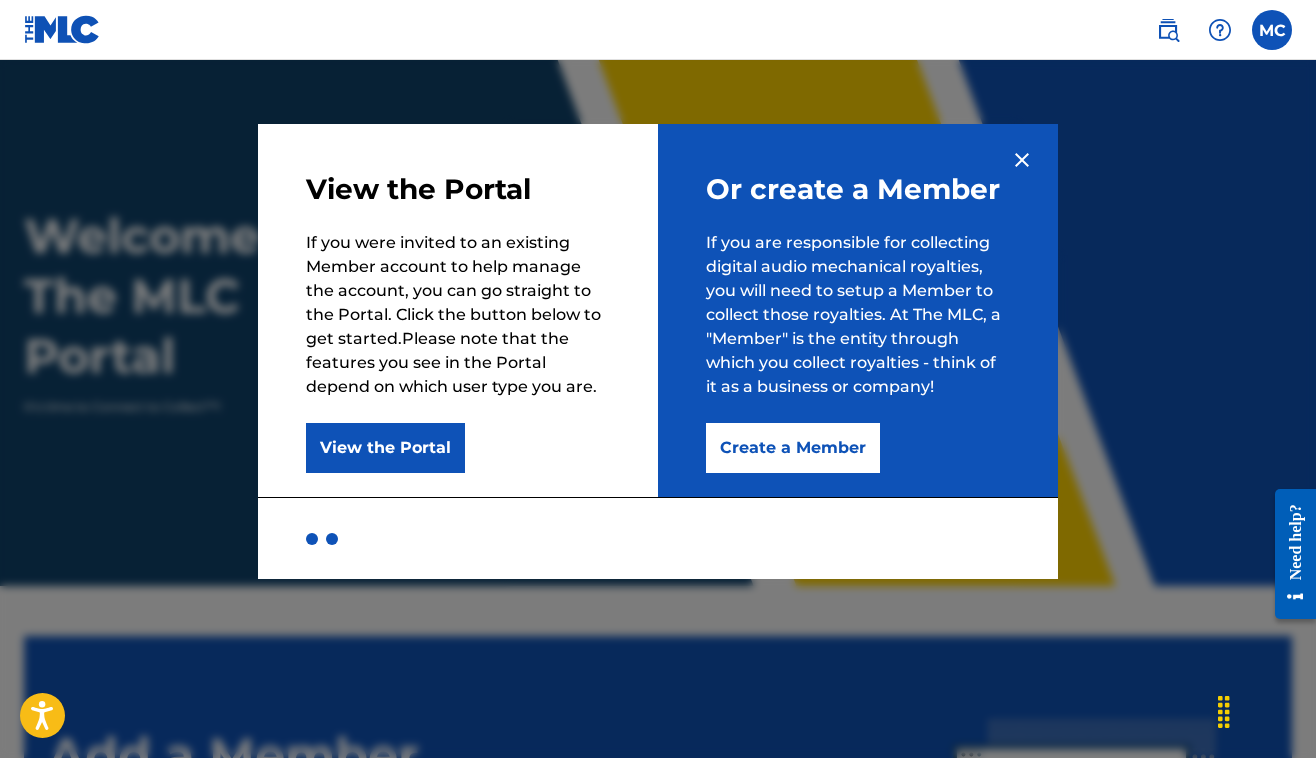 click on "Create a Member" at bounding box center (793, 448) 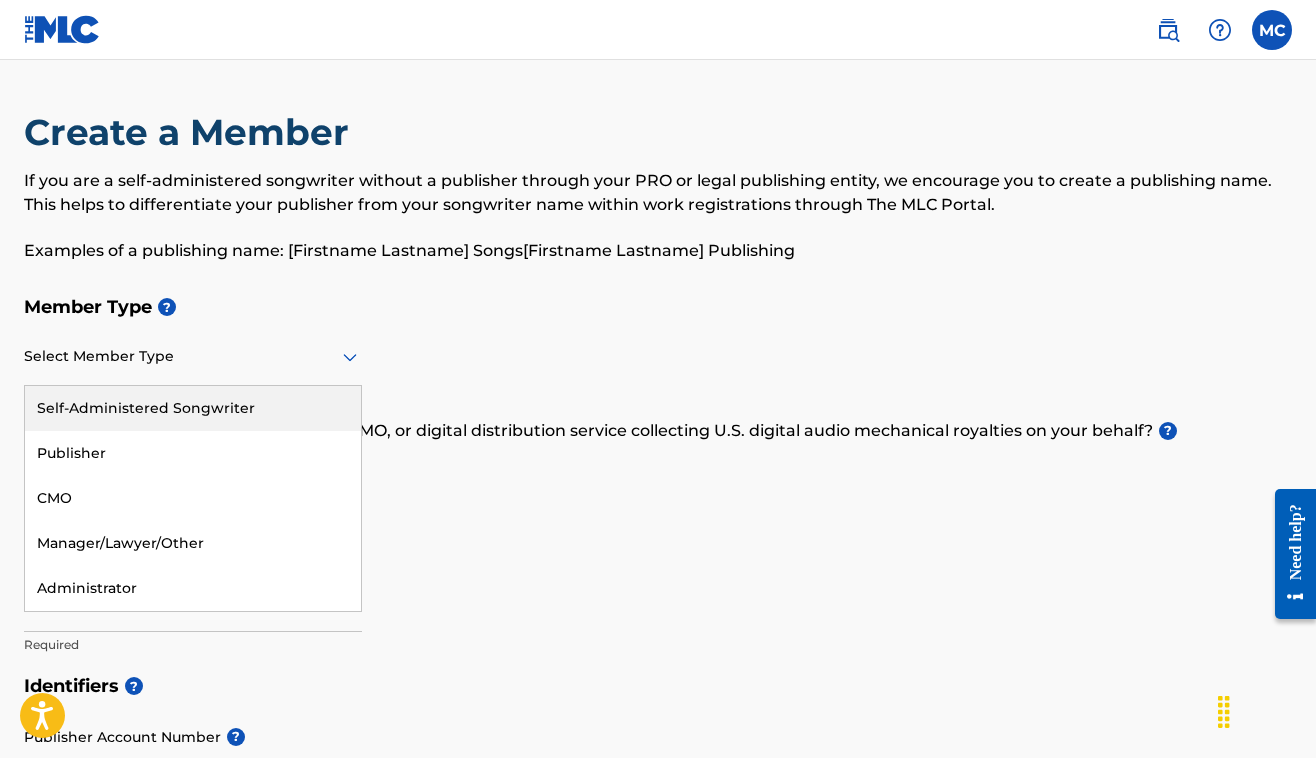 click on "Select Member Type" at bounding box center [193, 357] 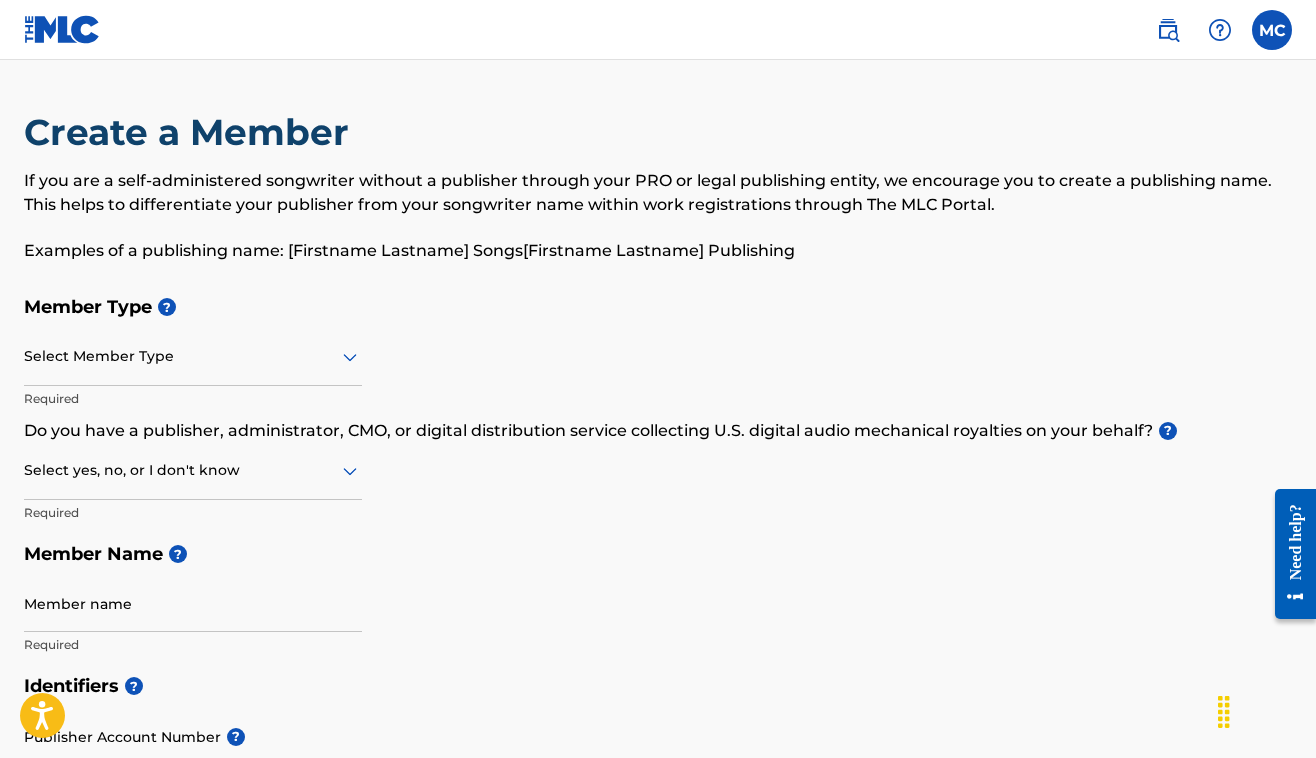 click at bounding box center (193, 356) 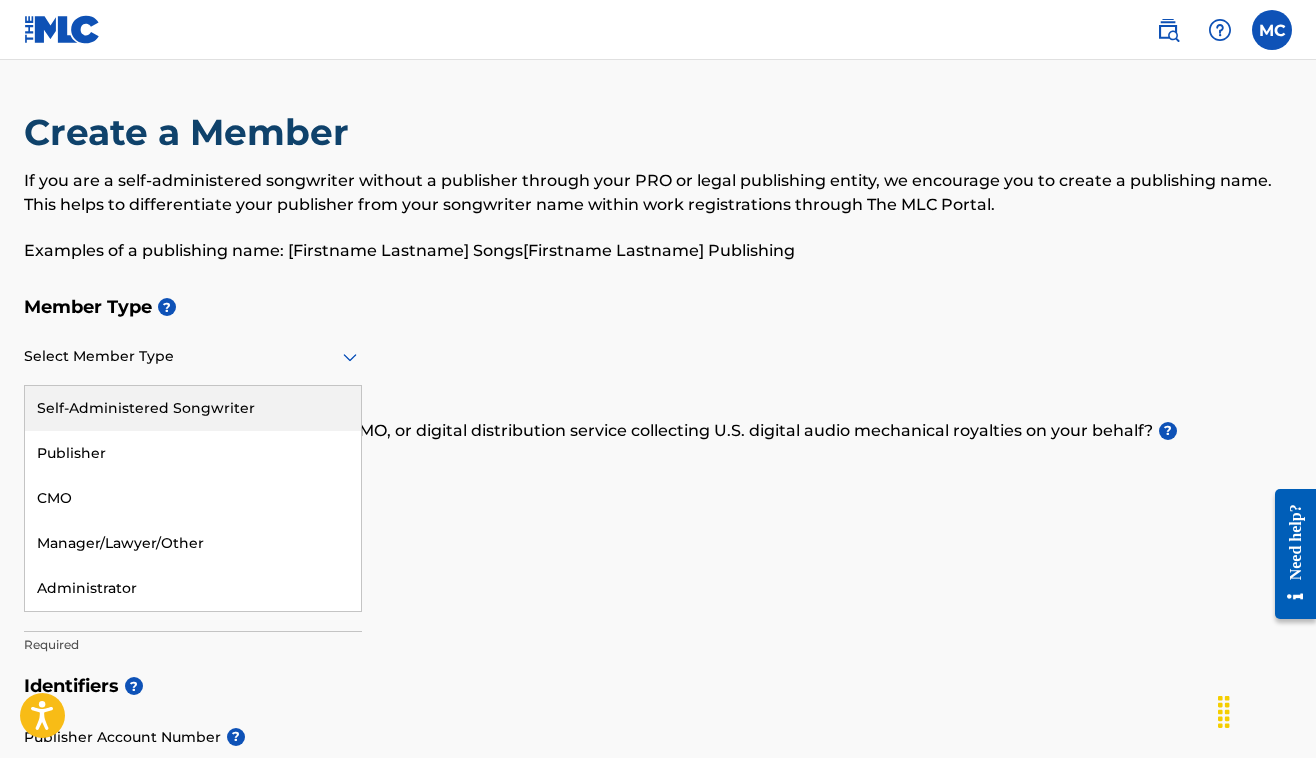 click on "Self-Administered Songwriter" at bounding box center (193, 408) 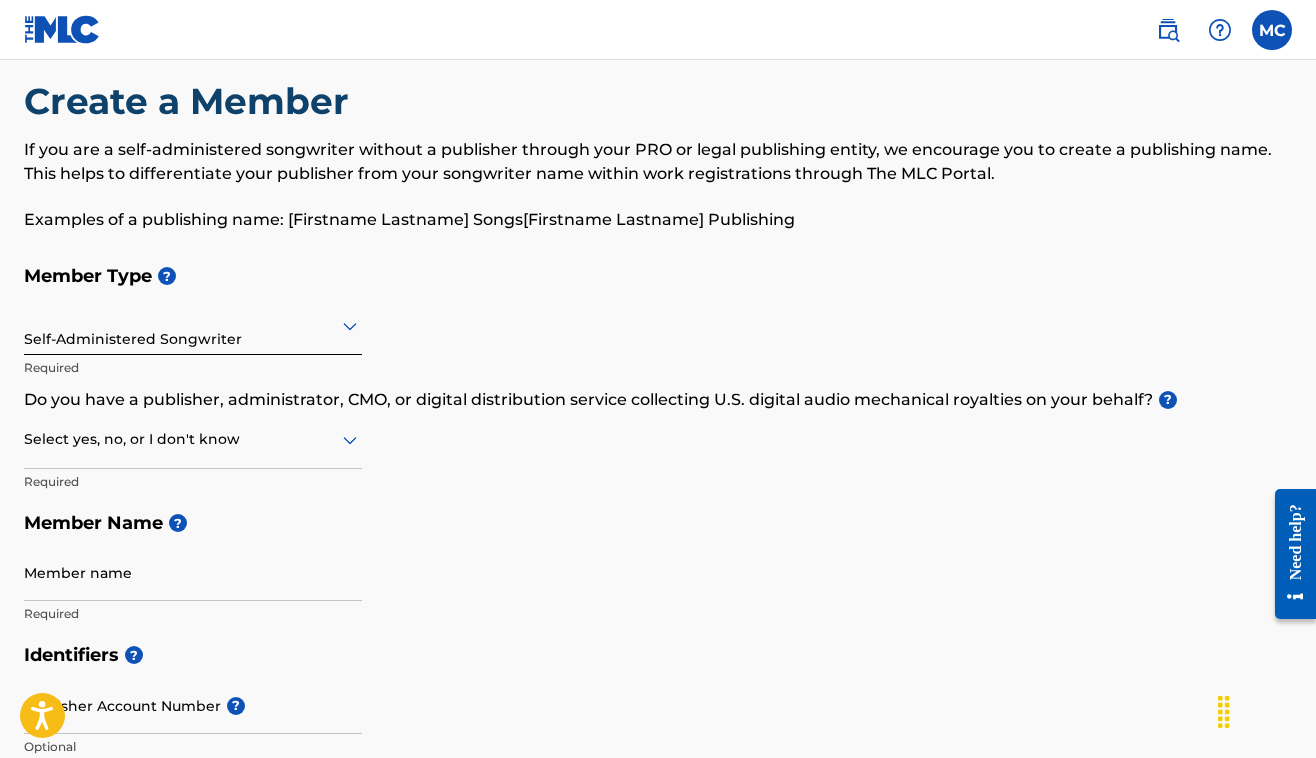 scroll, scrollTop: 38, scrollLeft: 0, axis: vertical 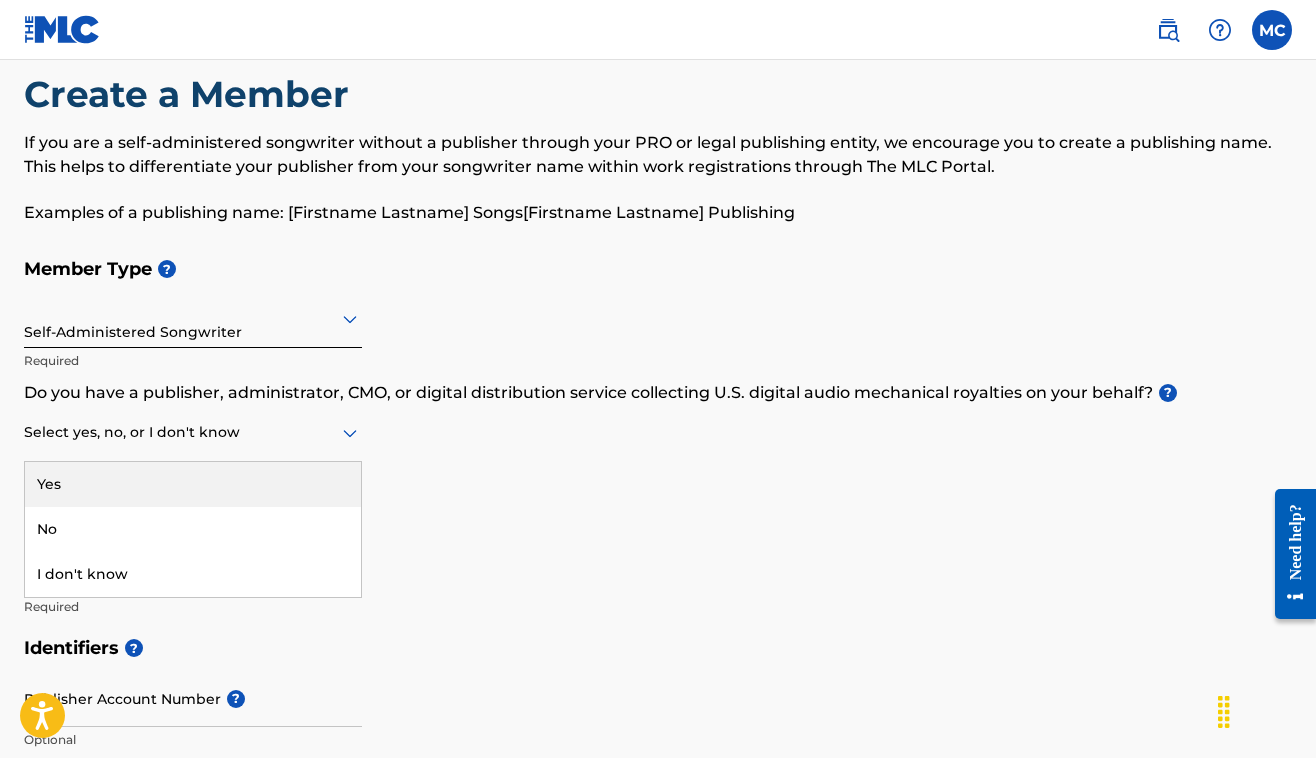 click on "Select yes, no, or I don't know" at bounding box center (193, 433) 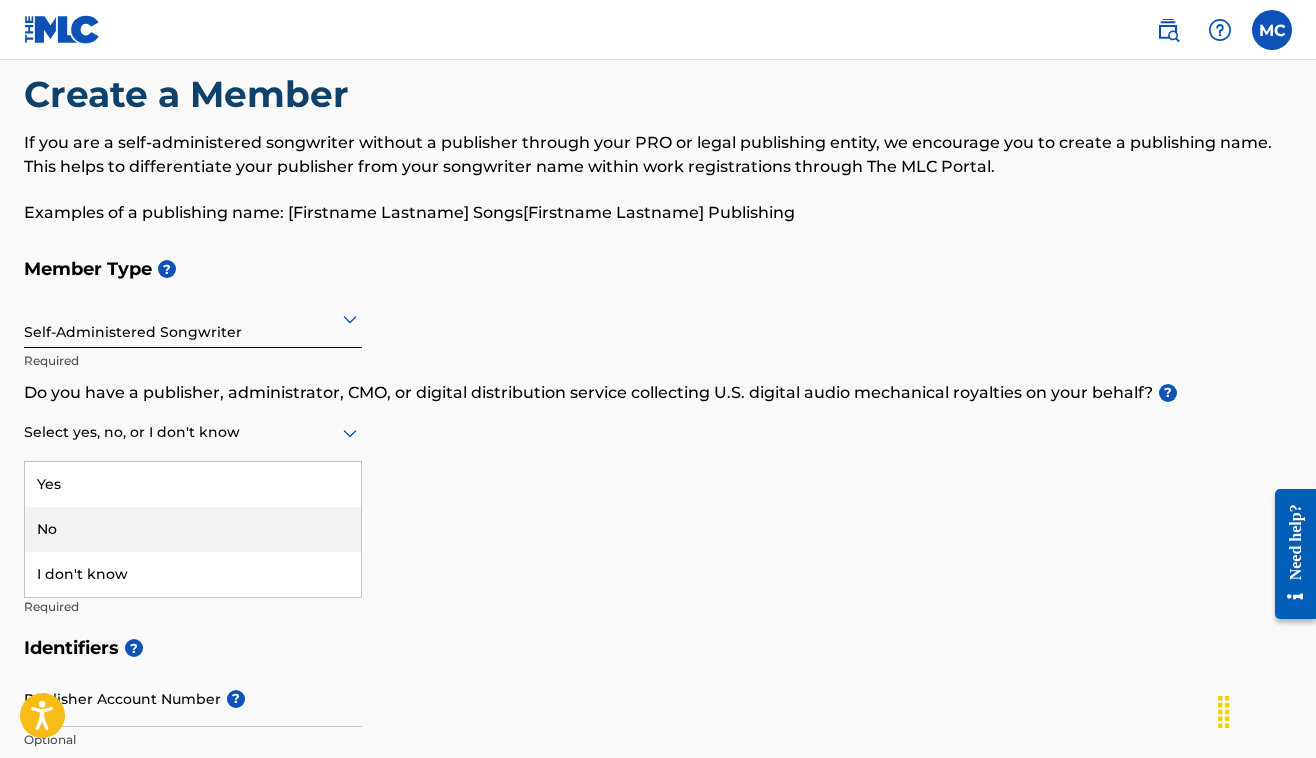 click on "No" at bounding box center (193, 529) 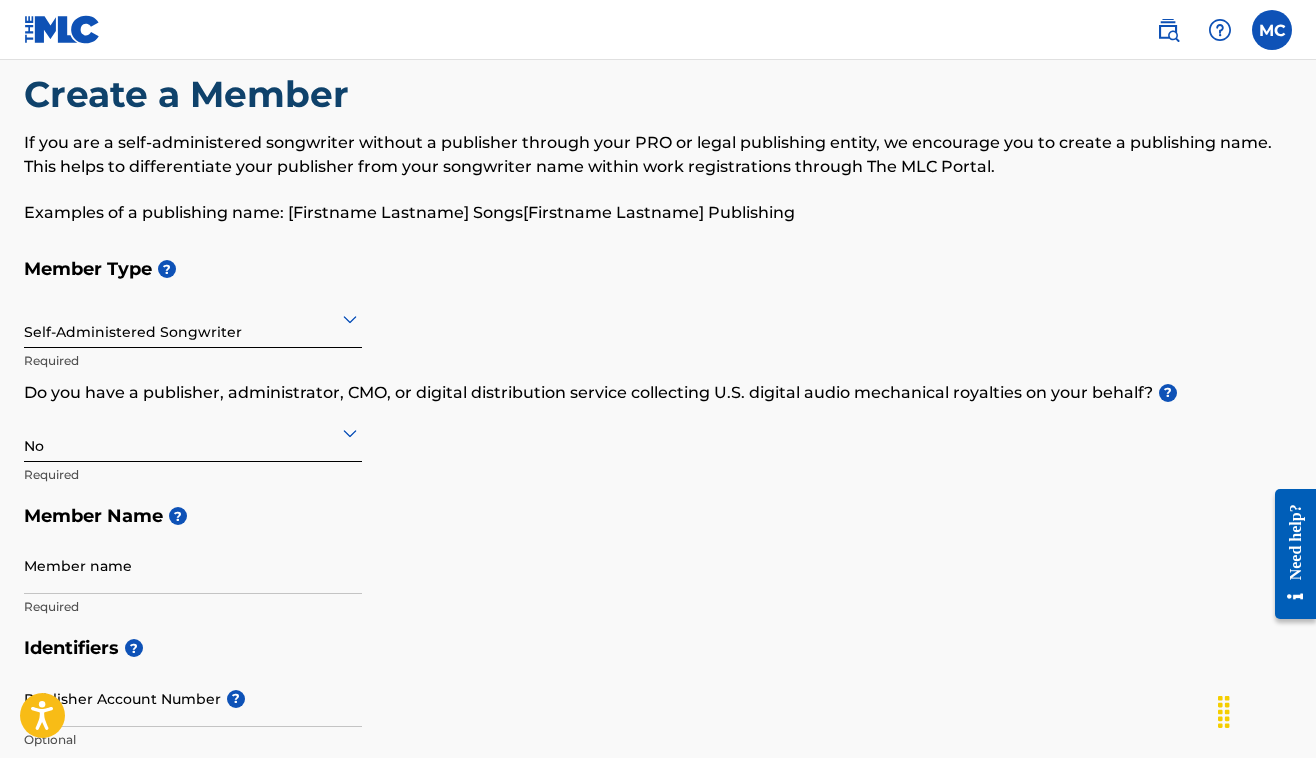 click on "Member name Required" at bounding box center (193, 582) 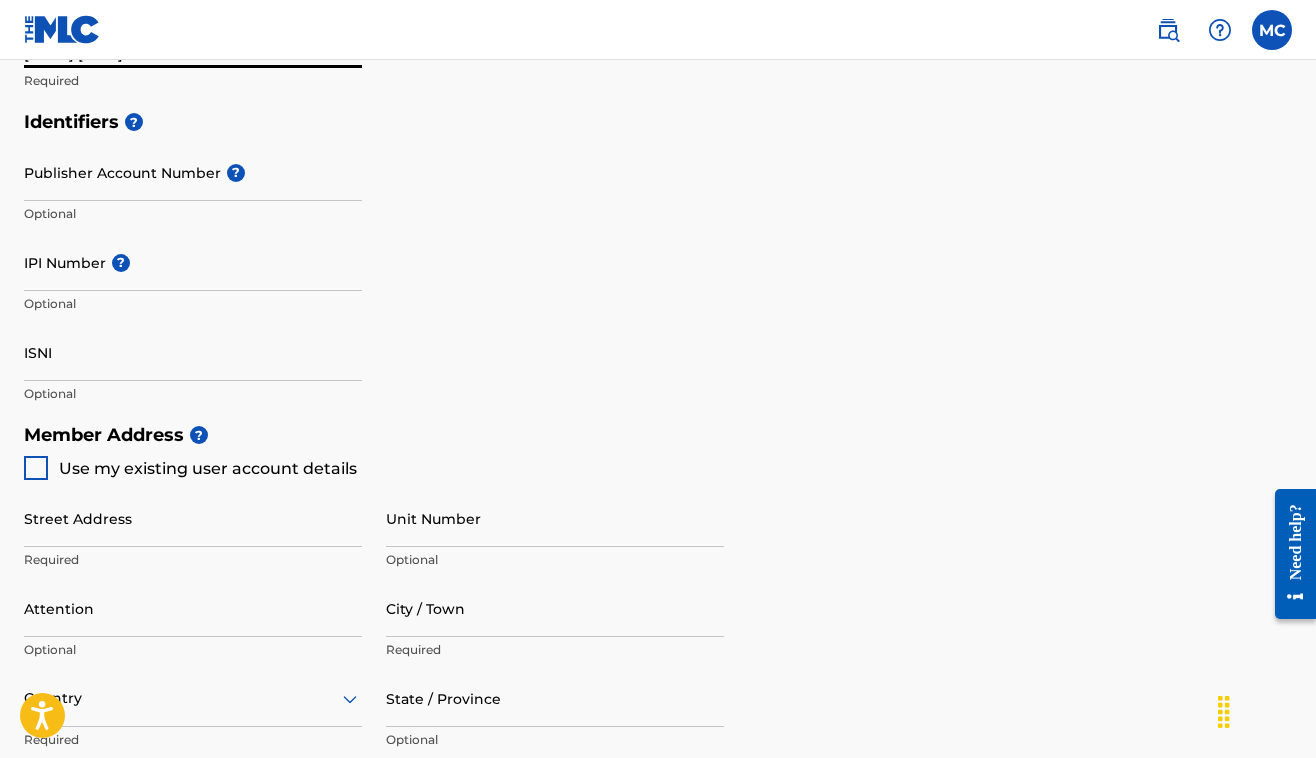 scroll, scrollTop: 577, scrollLeft: 0, axis: vertical 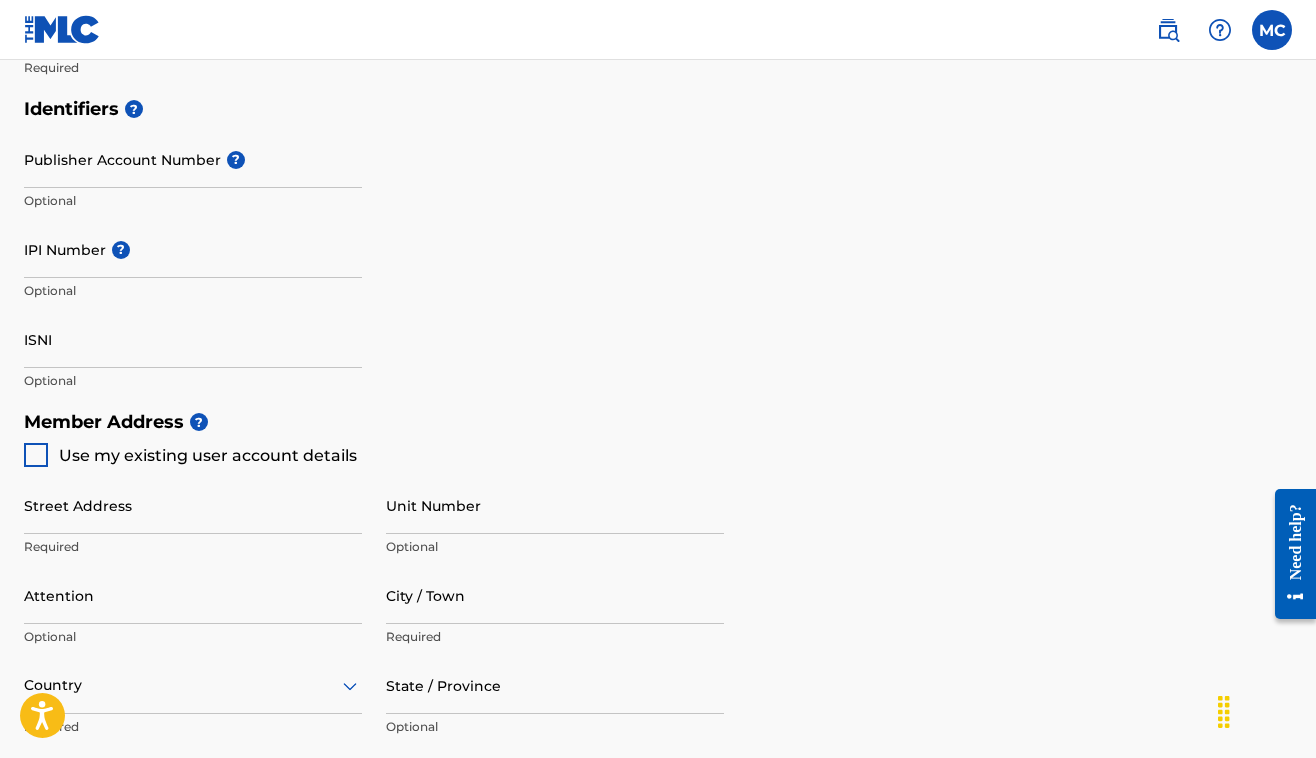 type on "Miguel Cruz" 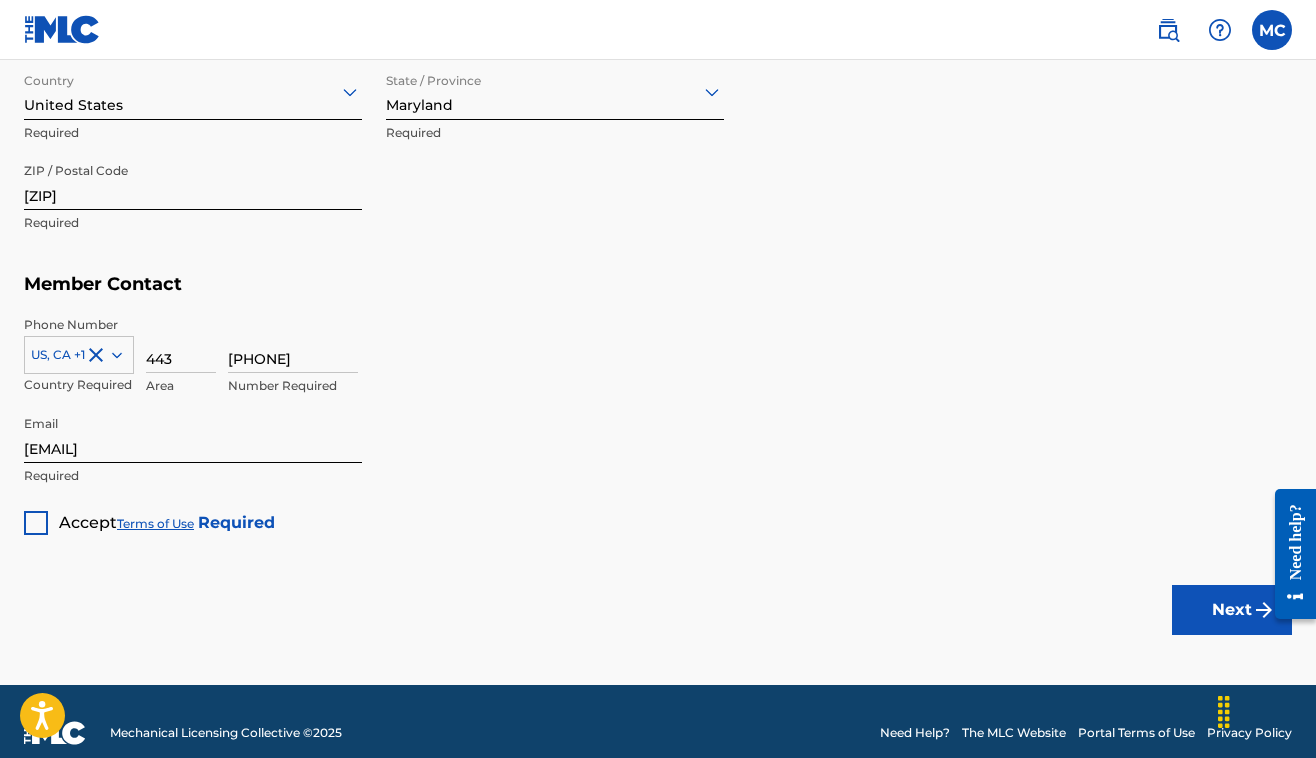 scroll, scrollTop: 1170, scrollLeft: 0, axis: vertical 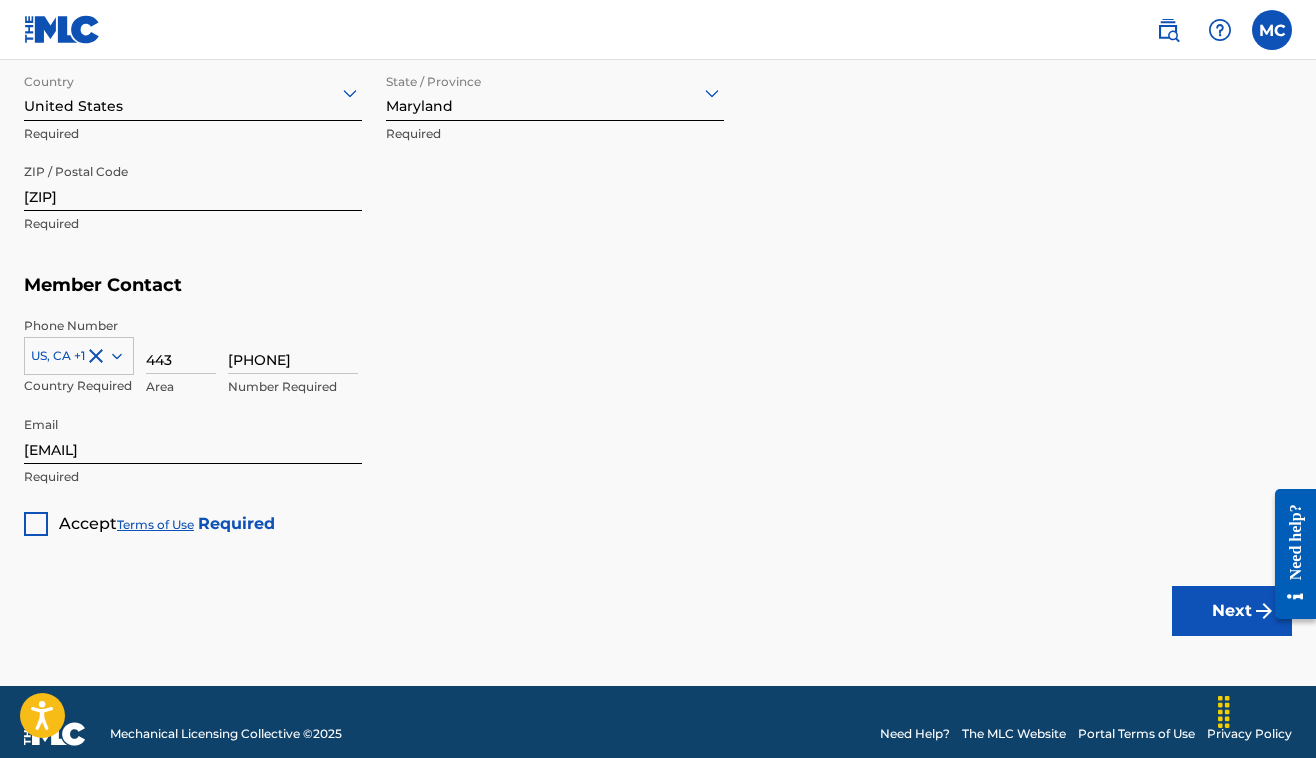 click at bounding box center [36, 524] 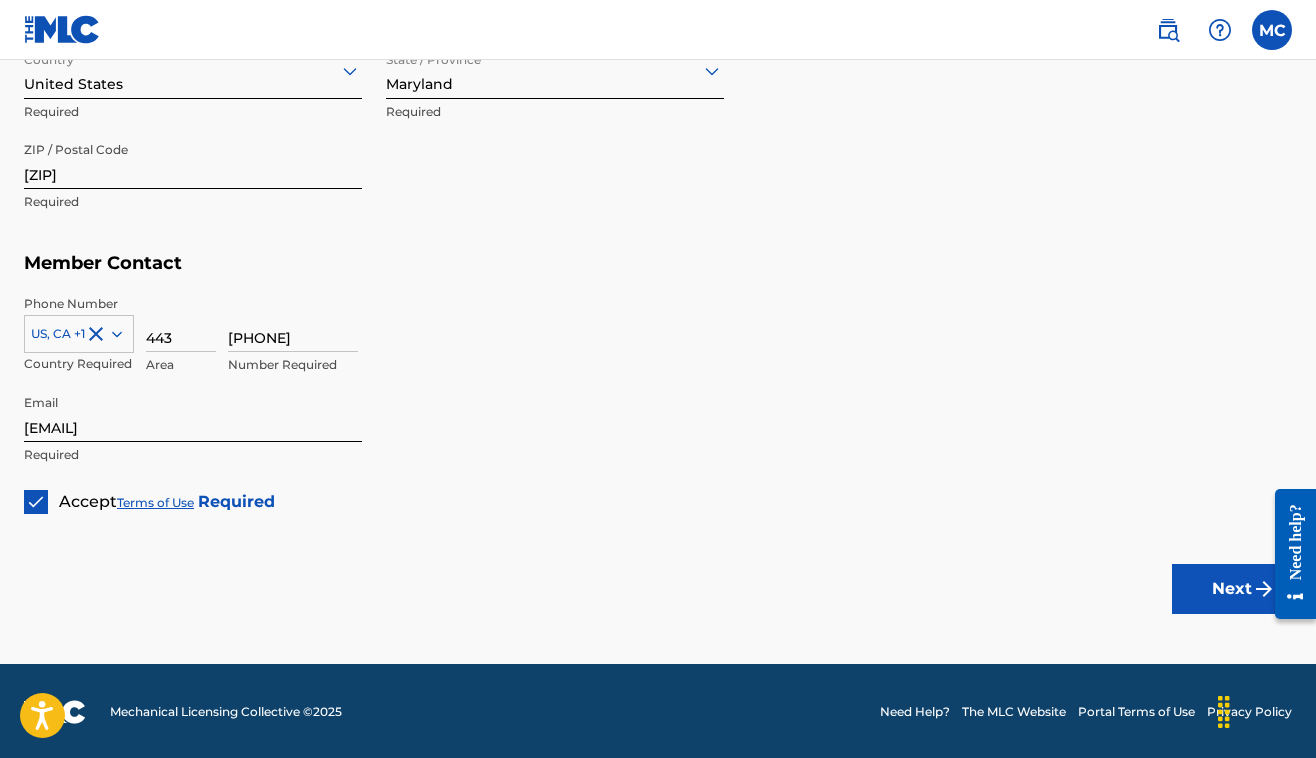 scroll, scrollTop: 1191, scrollLeft: 0, axis: vertical 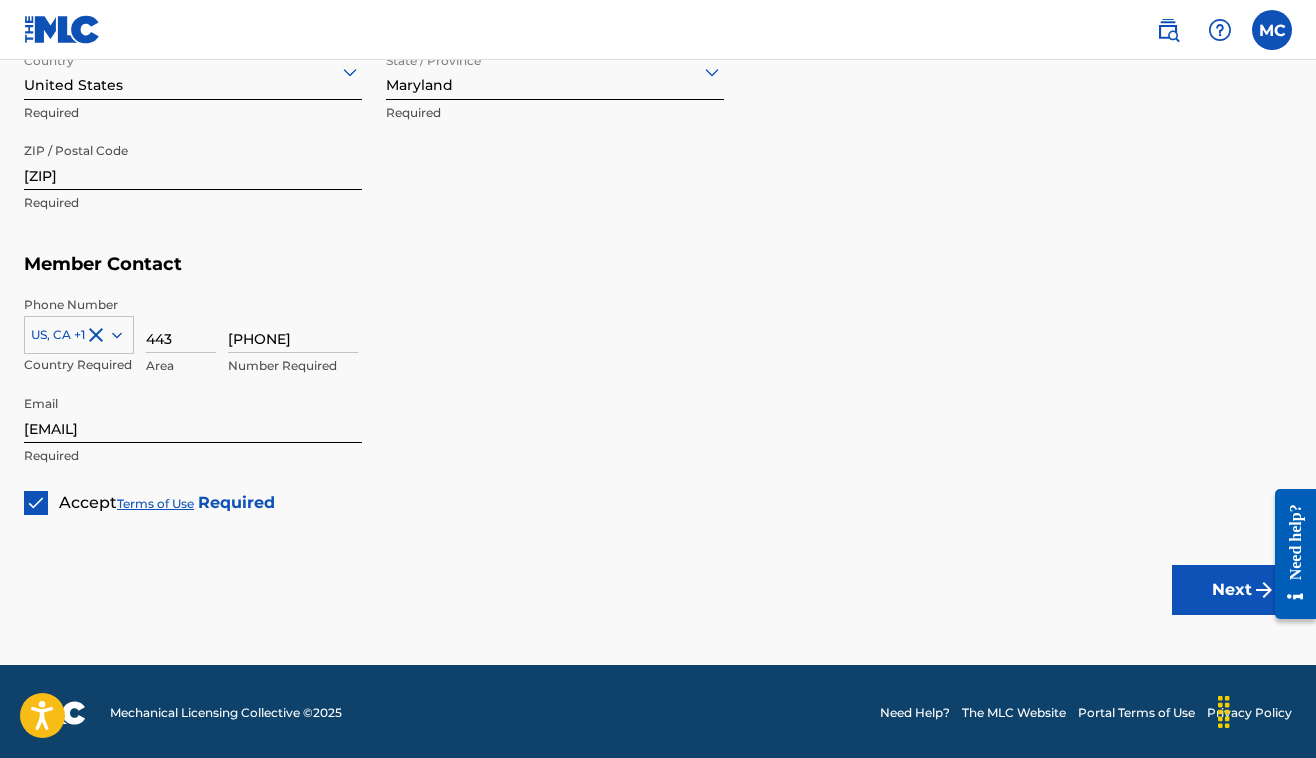 click on "Next" at bounding box center [1232, 590] 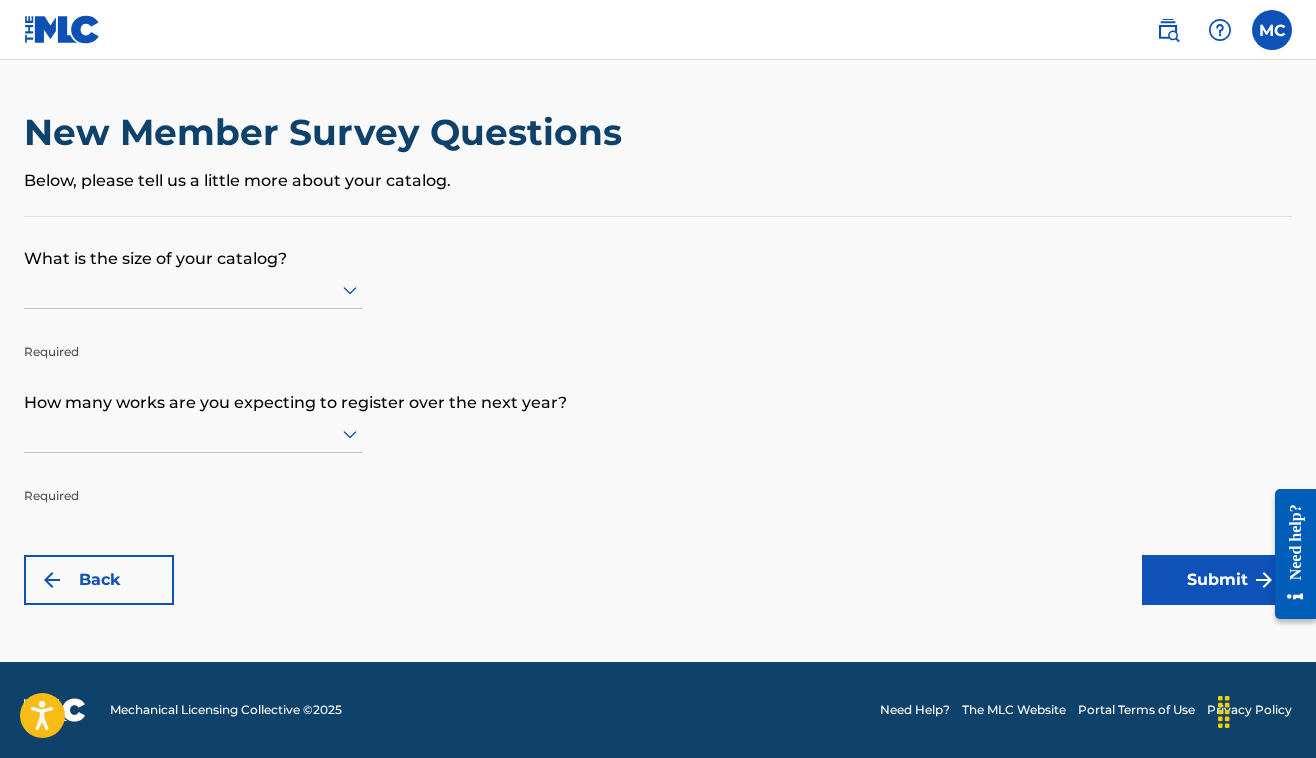 scroll, scrollTop: 0, scrollLeft: 0, axis: both 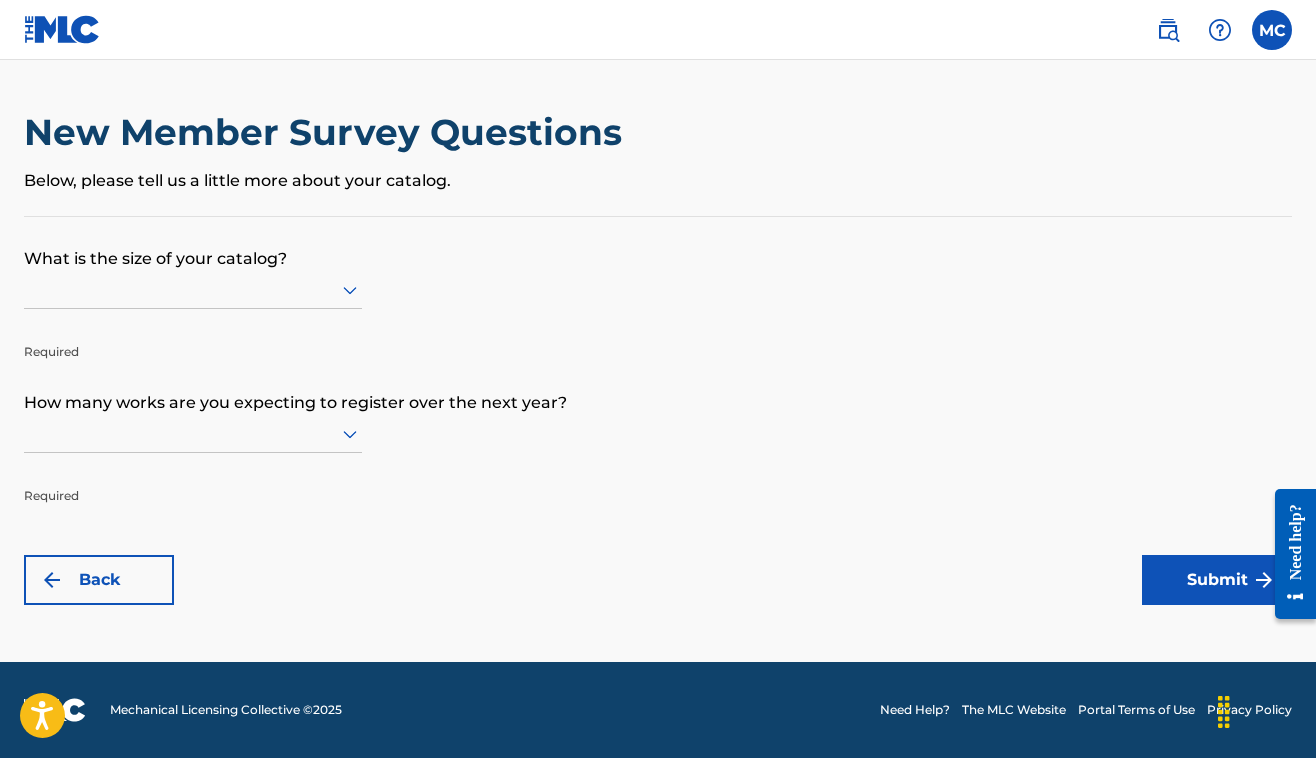 click on "New Member Survey Questions Below, please tell us a little more about your catalog." at bounding box center (658, 163) 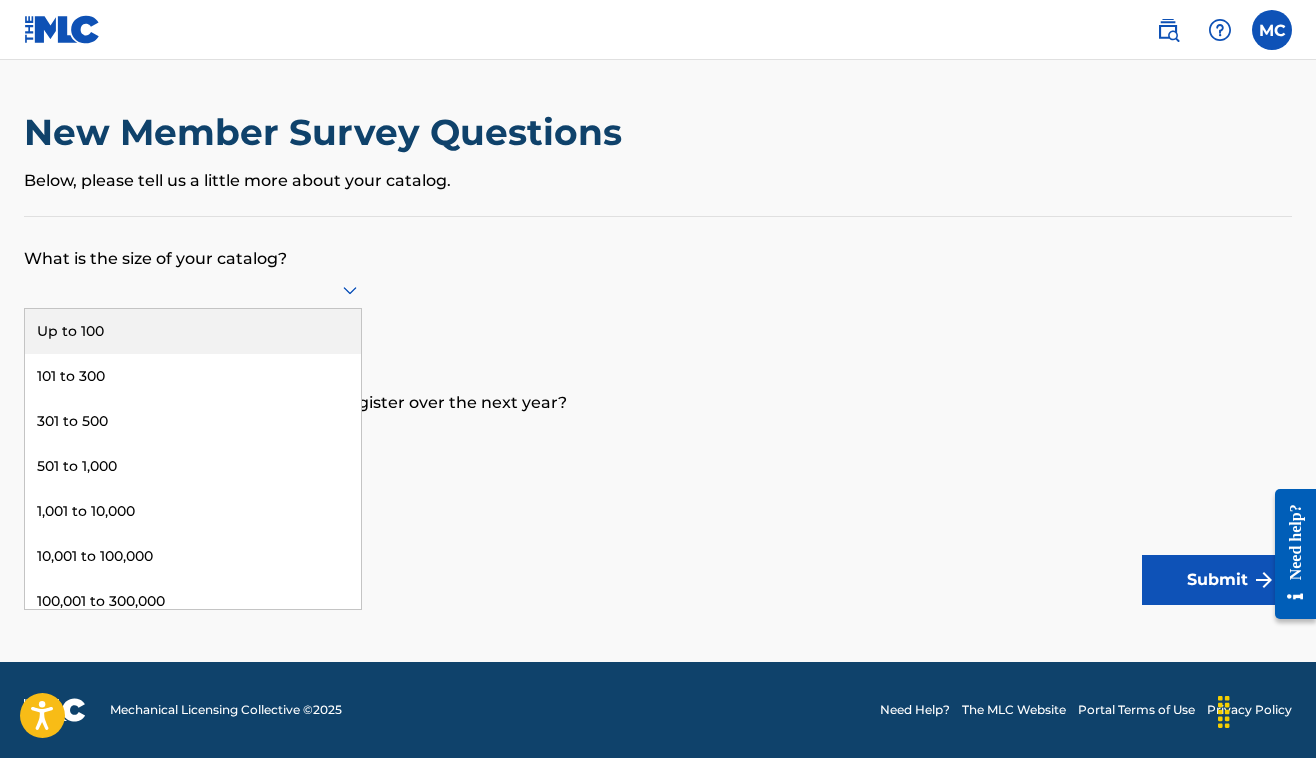 click at bounding box center (193, 289) 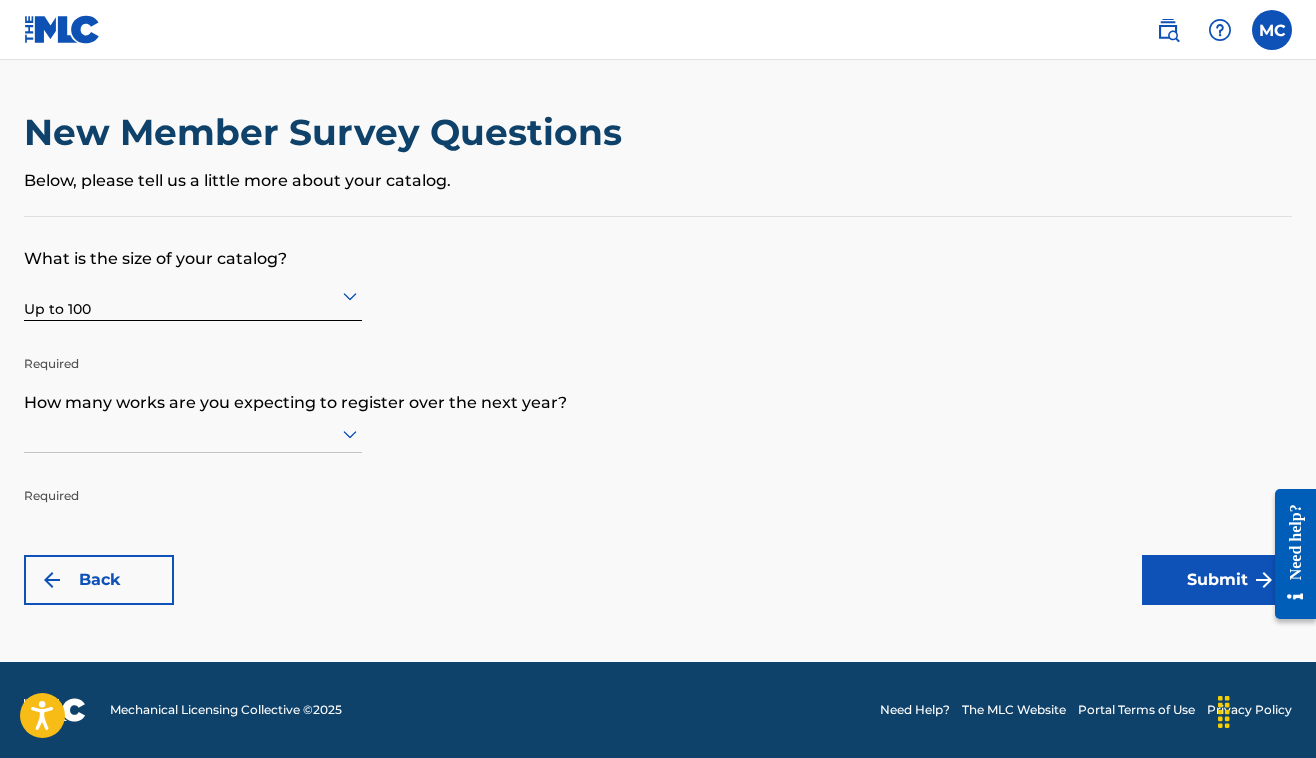 scroll, scrollTop: 1, scrollLeft: 0, axis: vertical 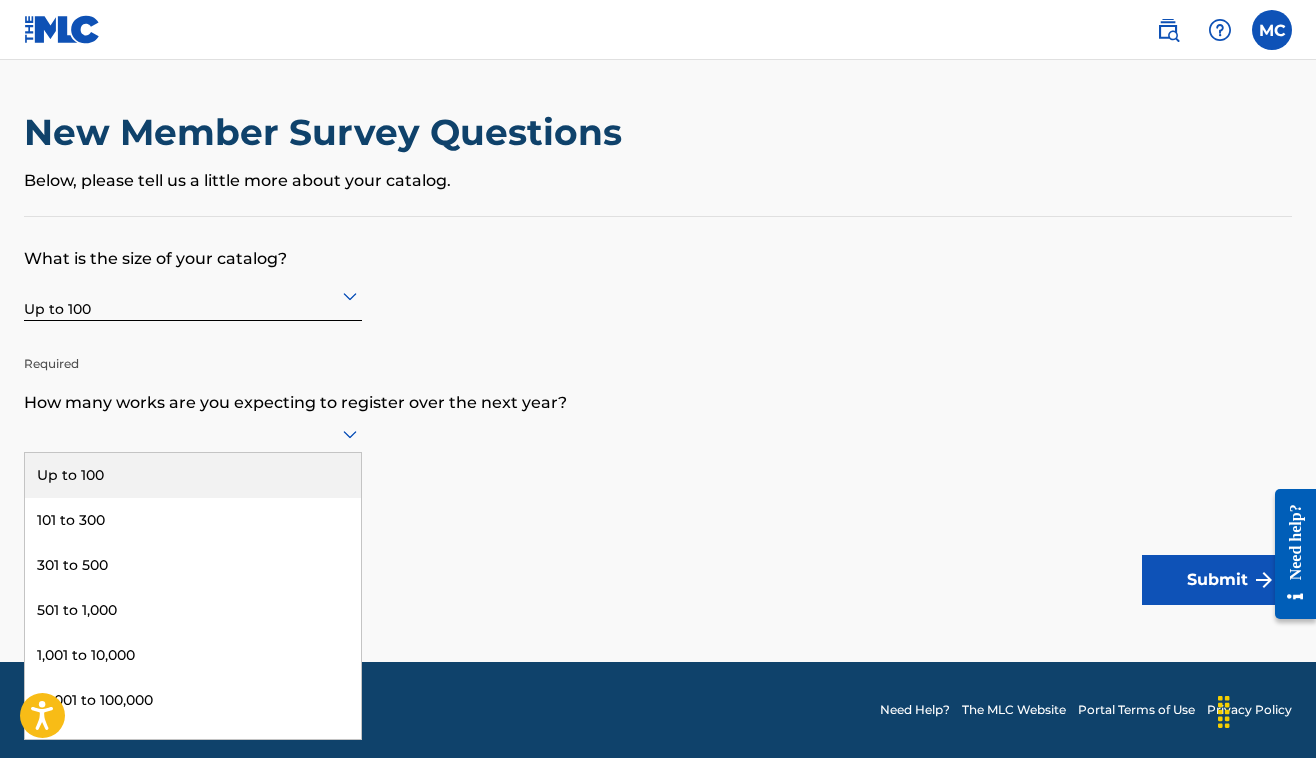 click on "Up to 100" at bounding box center (193, 475) 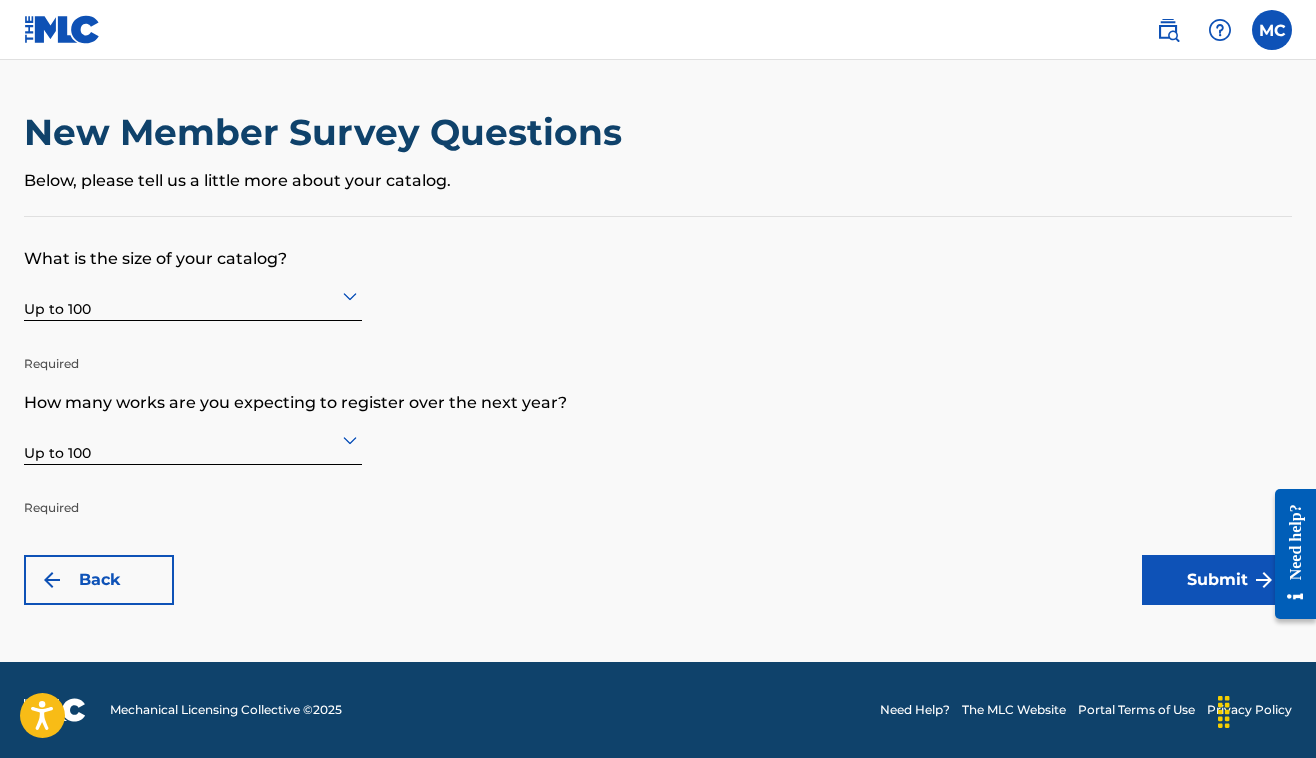 click on "Submit" at bounding box center [1217, 580] 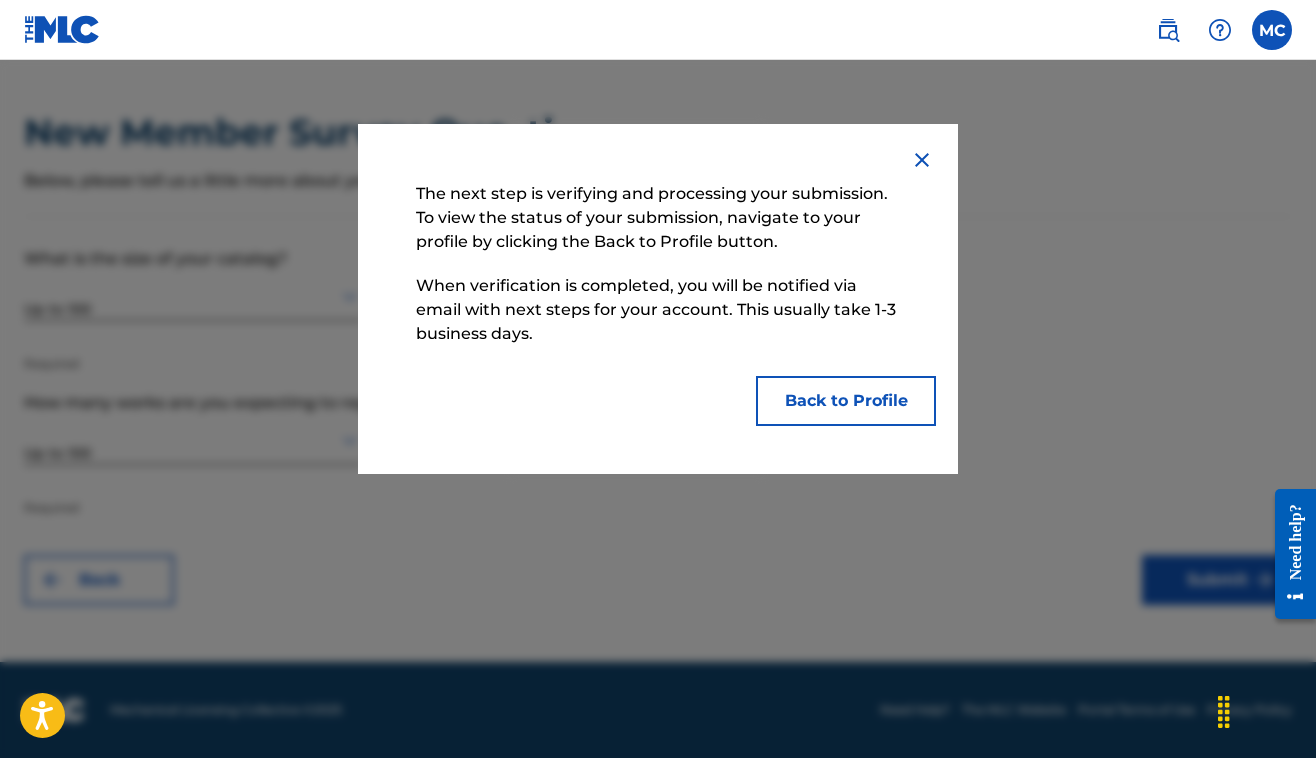 click on "Back to Profile" at bounding box center (846, 401) 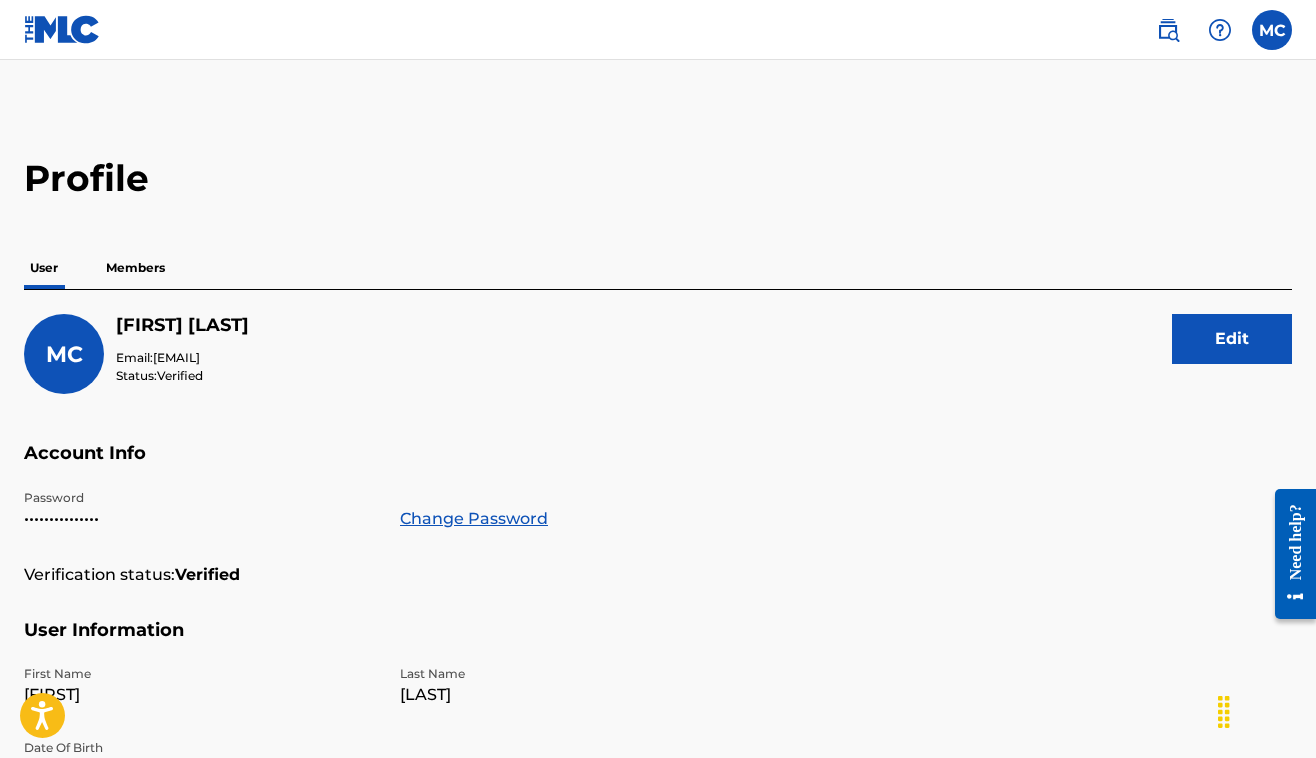 scroll, scrollTop: 0, scrollLeft: 0, axis: both 